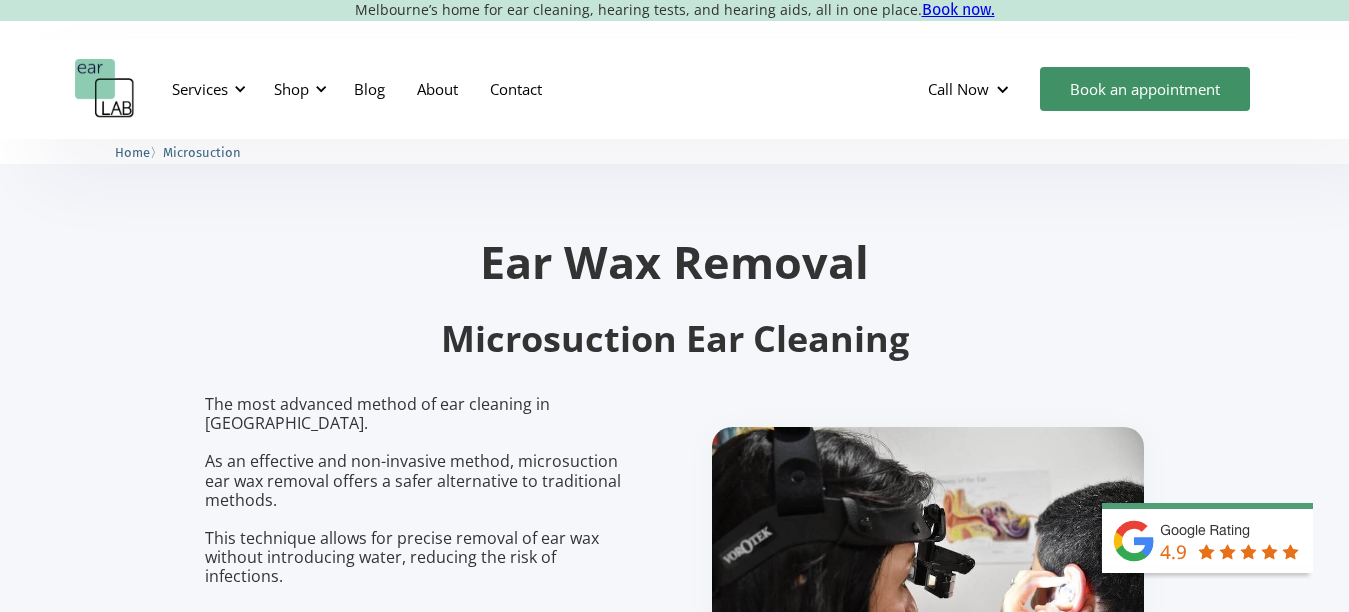 scroll, scrollTop: 0, scrollLeft: 0, axis: both 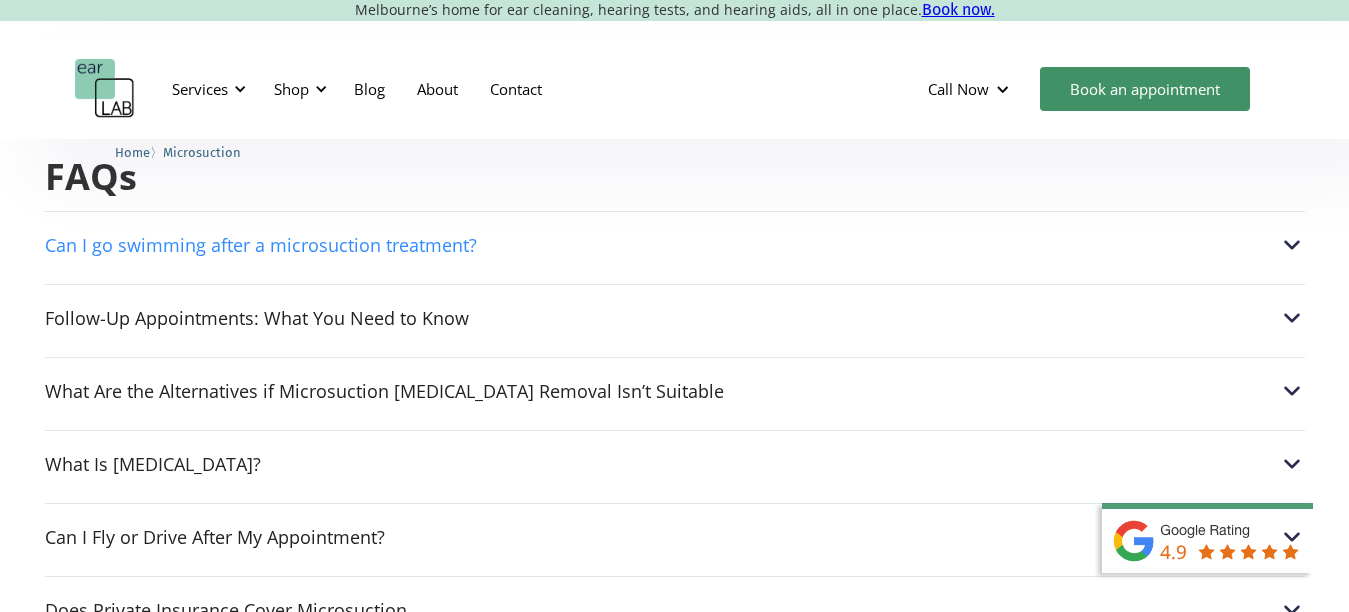 click at bounding box center (1292, 245) 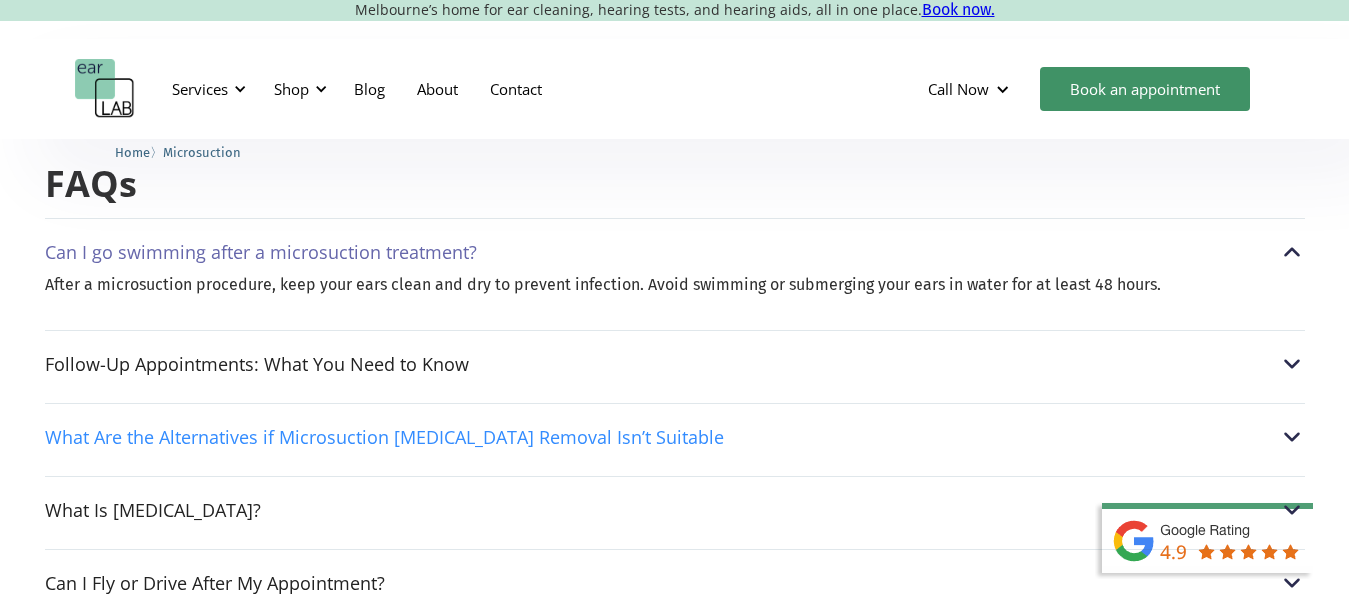 scroll, scrollTop: 5100, scrollLeft: 0, axis: vertical 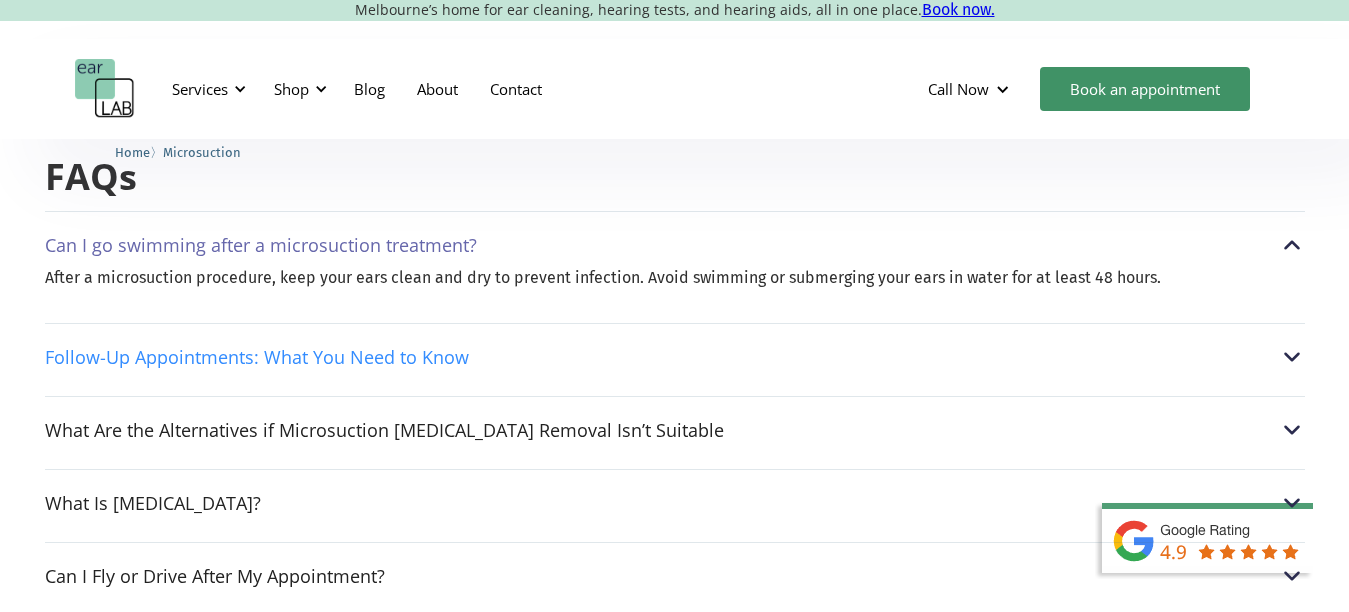 click at bounding box center (1292, 357) 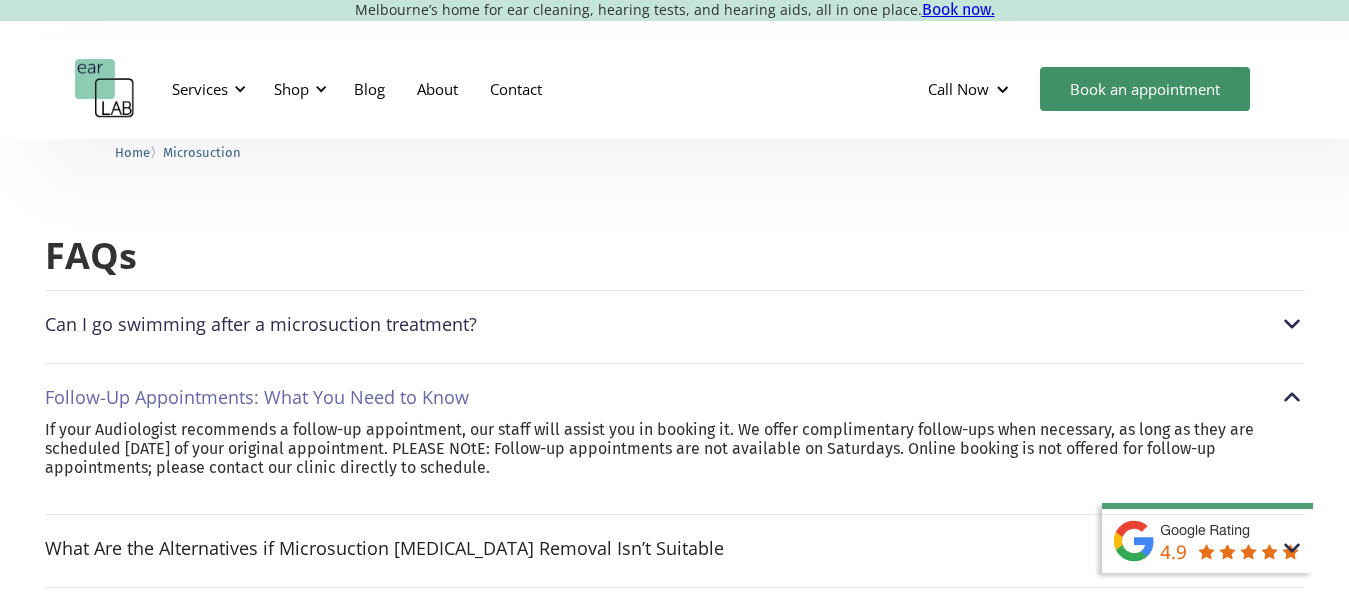 scroll, scrollTop: 5000, scrollLeft: 0, axis: vertical 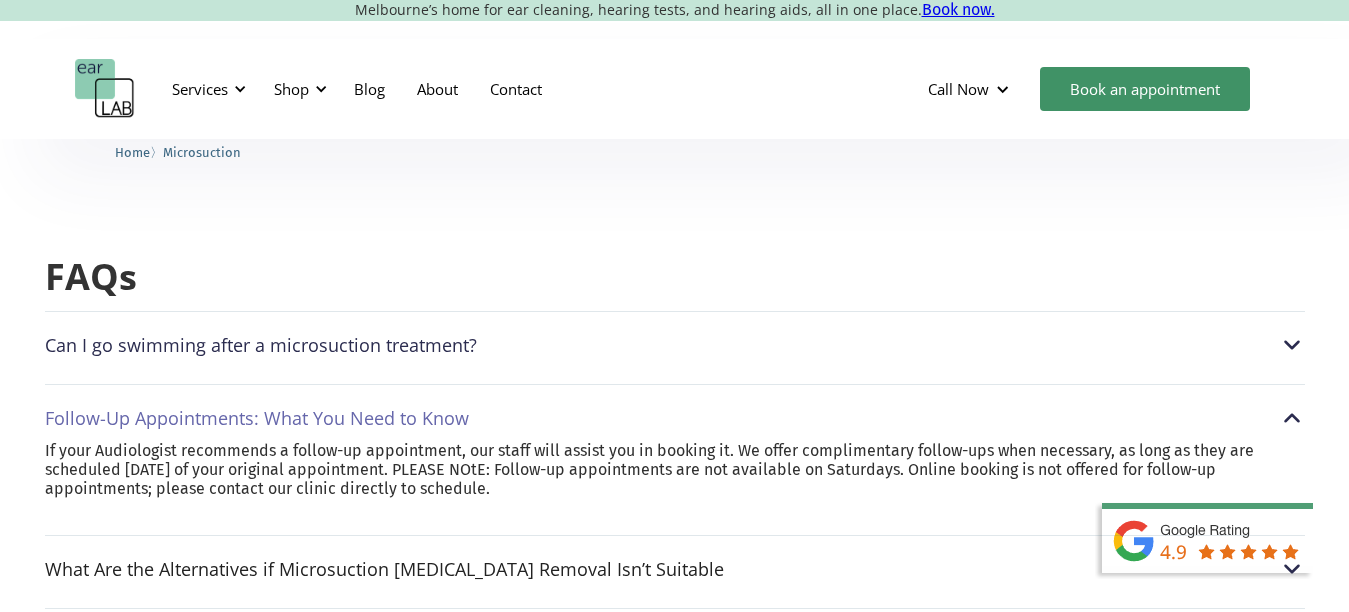 click at bounding box center (1292, 345) 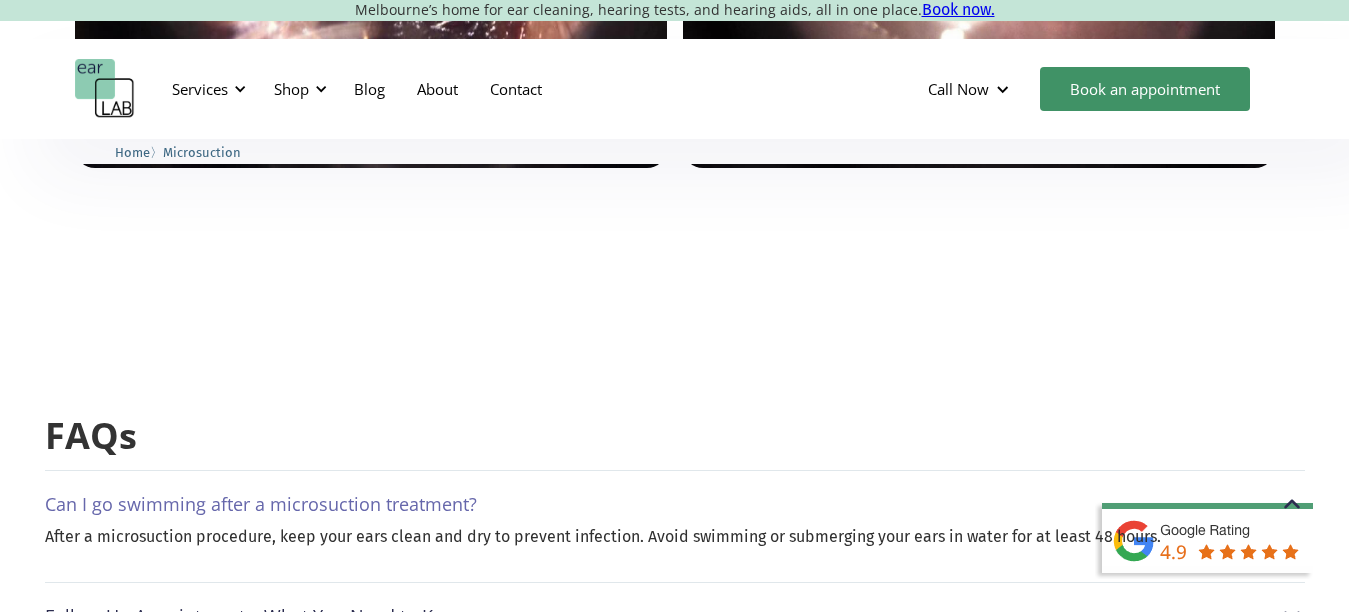 scroll, scrollTop: 5012, scrollLeft: 0, axis: vertical 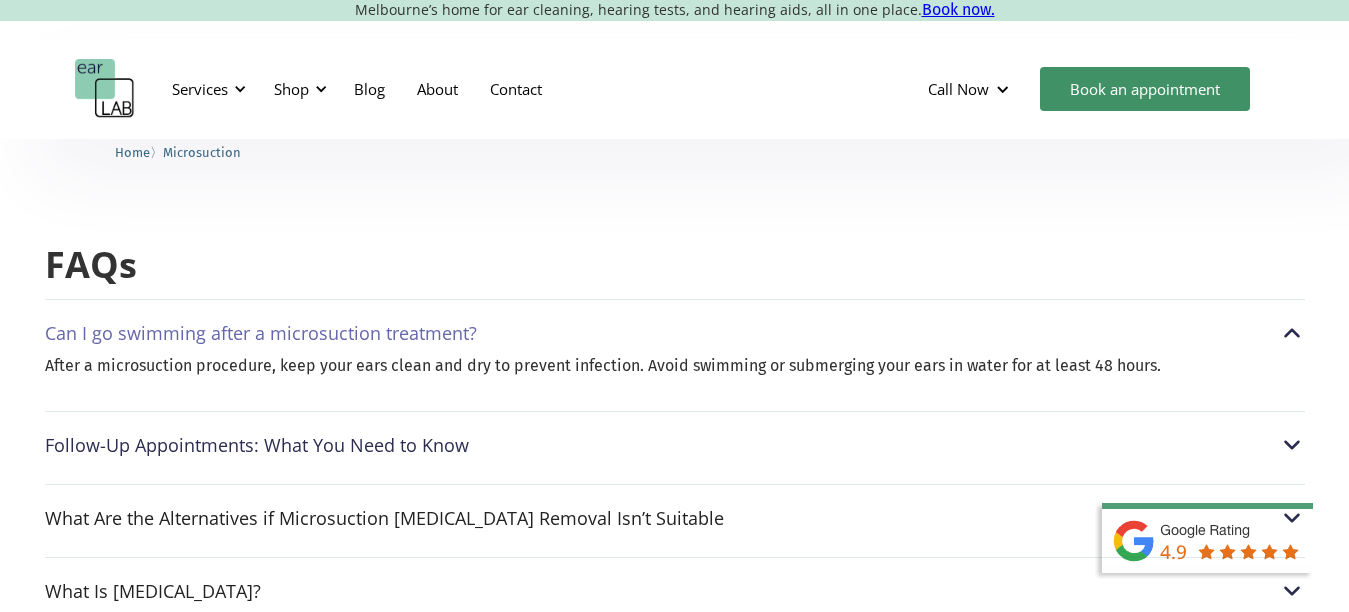 click at bounding box center (1292, 445) 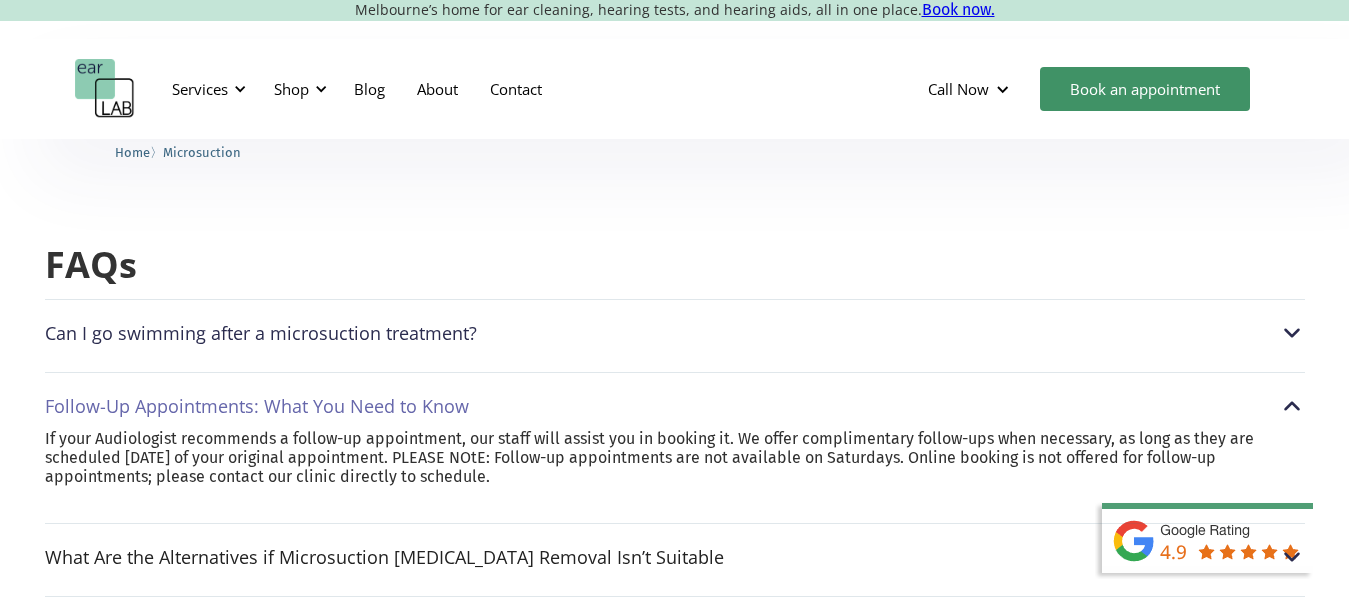 click at bounding box center (1292, 333) 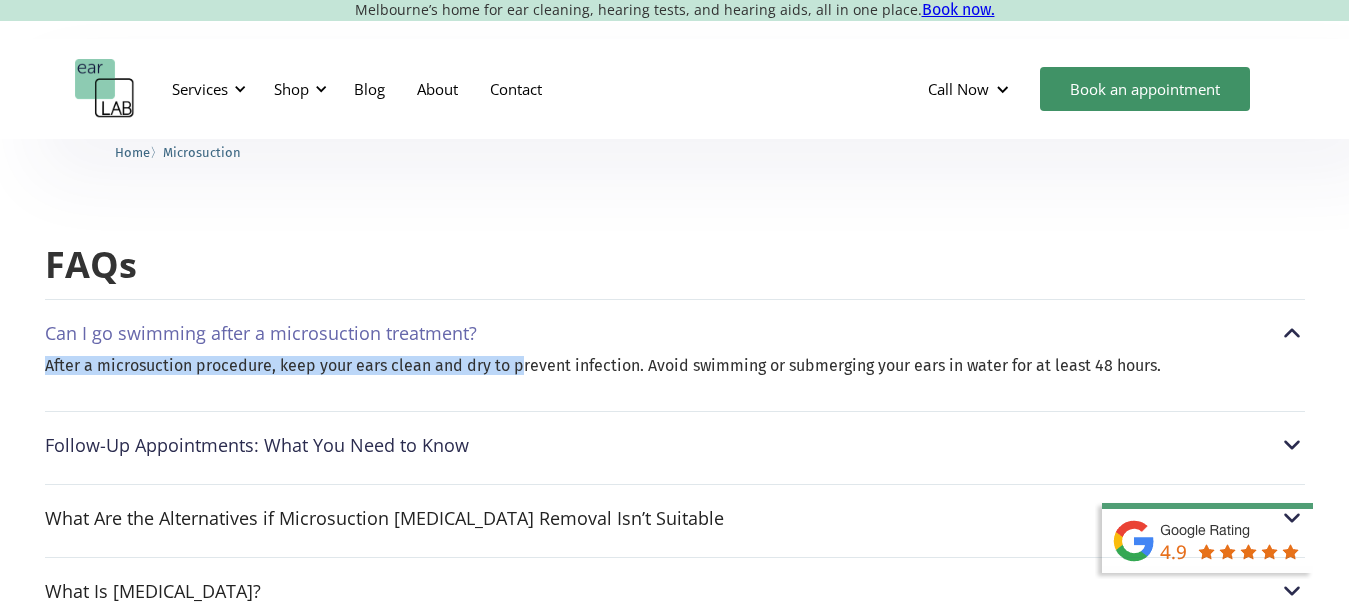 drag, startPoint x: 27, startPoint y: 272, endPoint x: 520, endPoint y: 316, distance: 494.9596 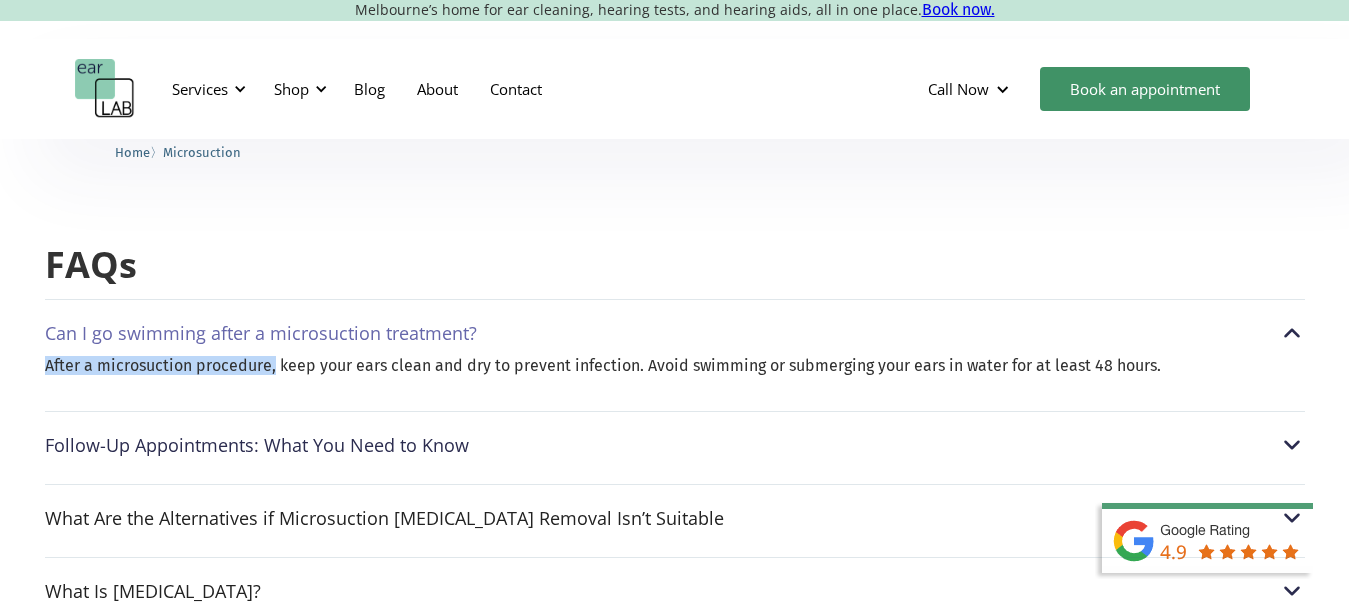 drag, startPoint x: 32, startPoint y: 264, endPoint x: 272, endPoint y: 300, distance: 242.68498 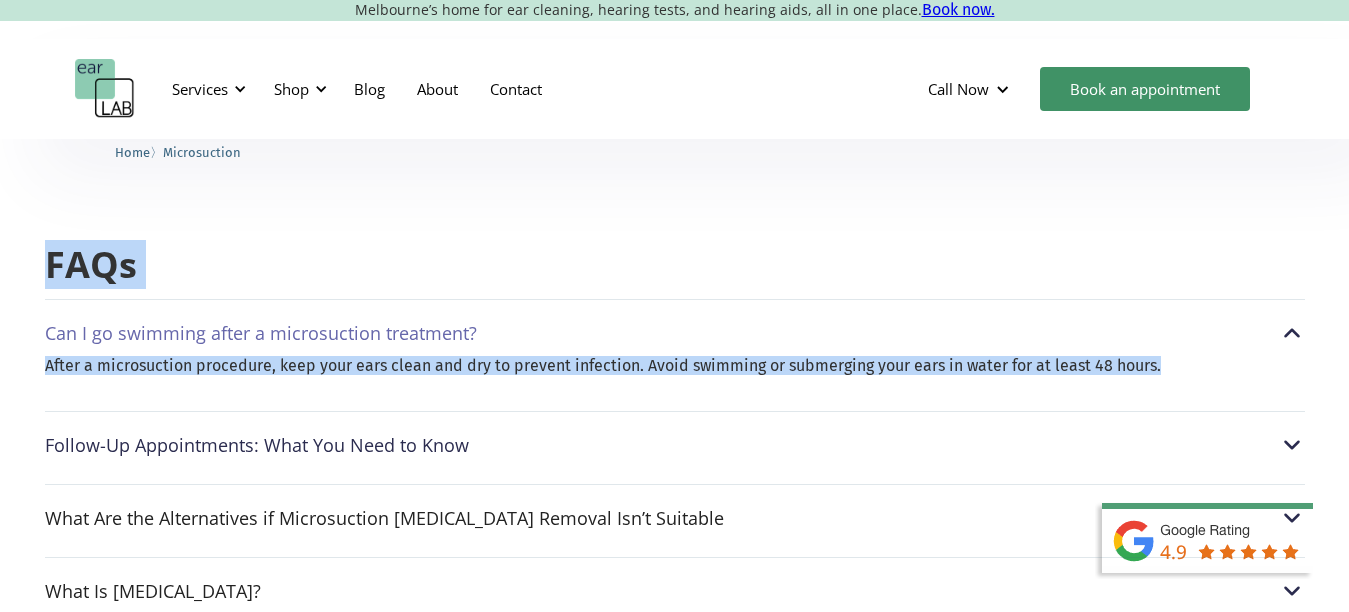 drag, startPoint x: 1178, startPoint y: 315, endPoint x: 44, endPoint y: 181, distance: 1141.8896 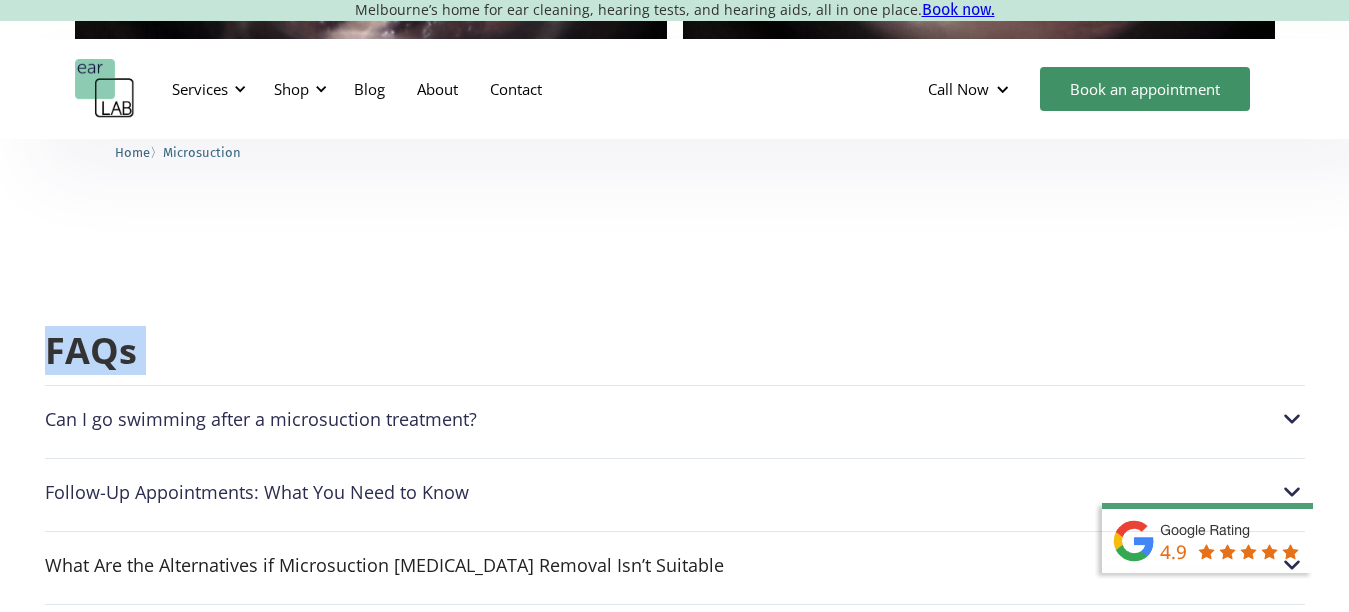 scroll, scrollTop: 5012, scrollLeft: 0, axis: vertical 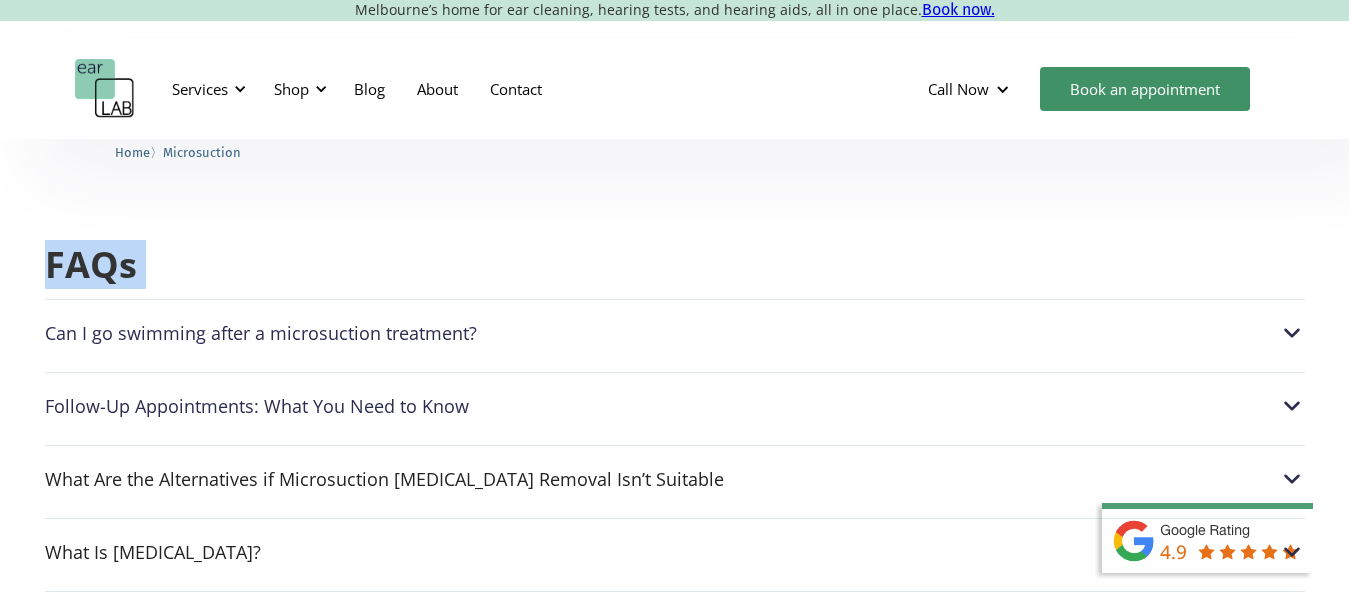 click at bounding box center [1292, 333] 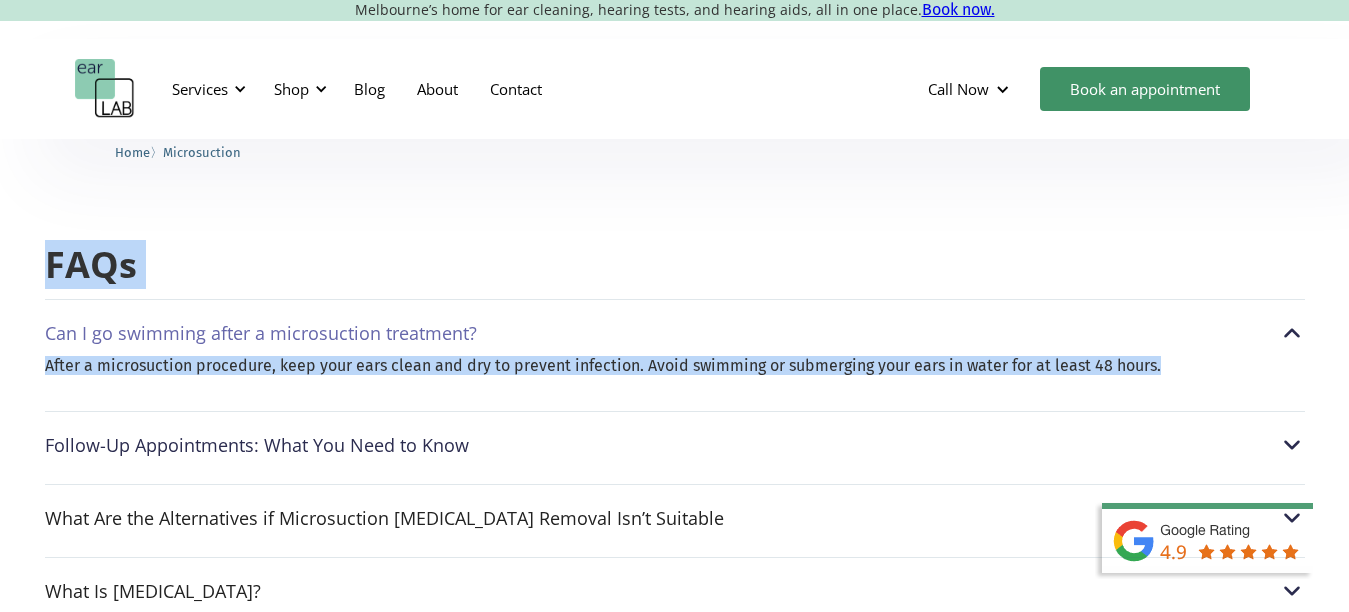 click at bounding box center [1292, 445] 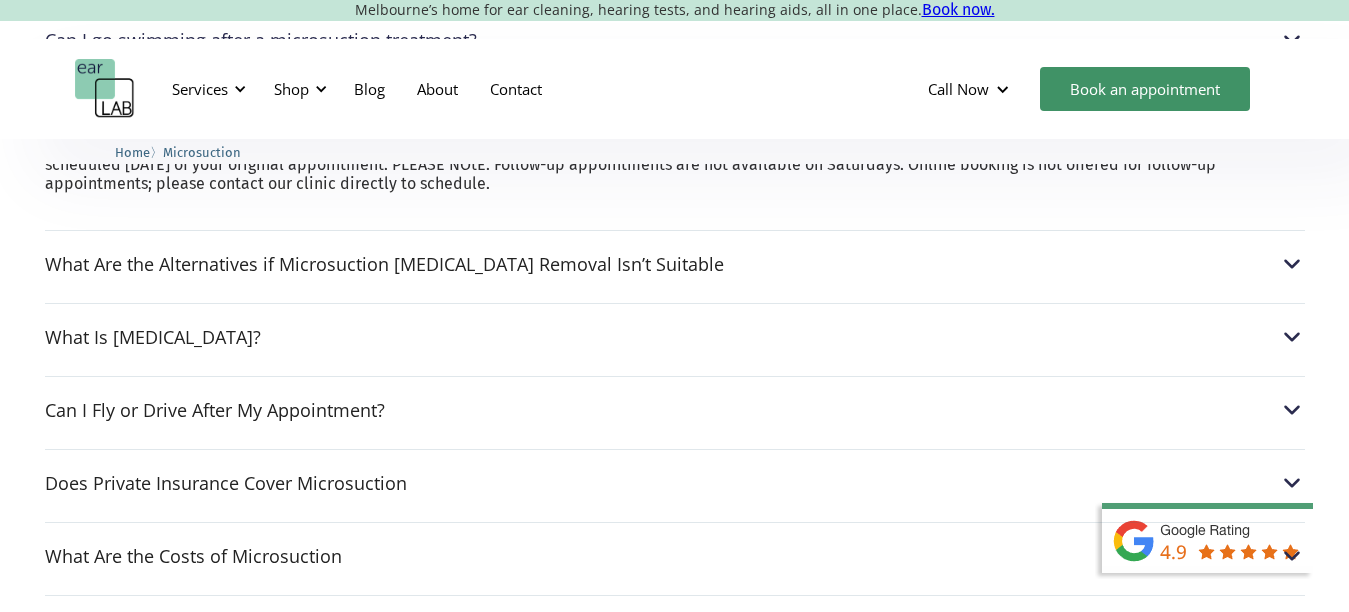scroll, scrollTop: 5212, scrollLeft: 0, axis: vertical 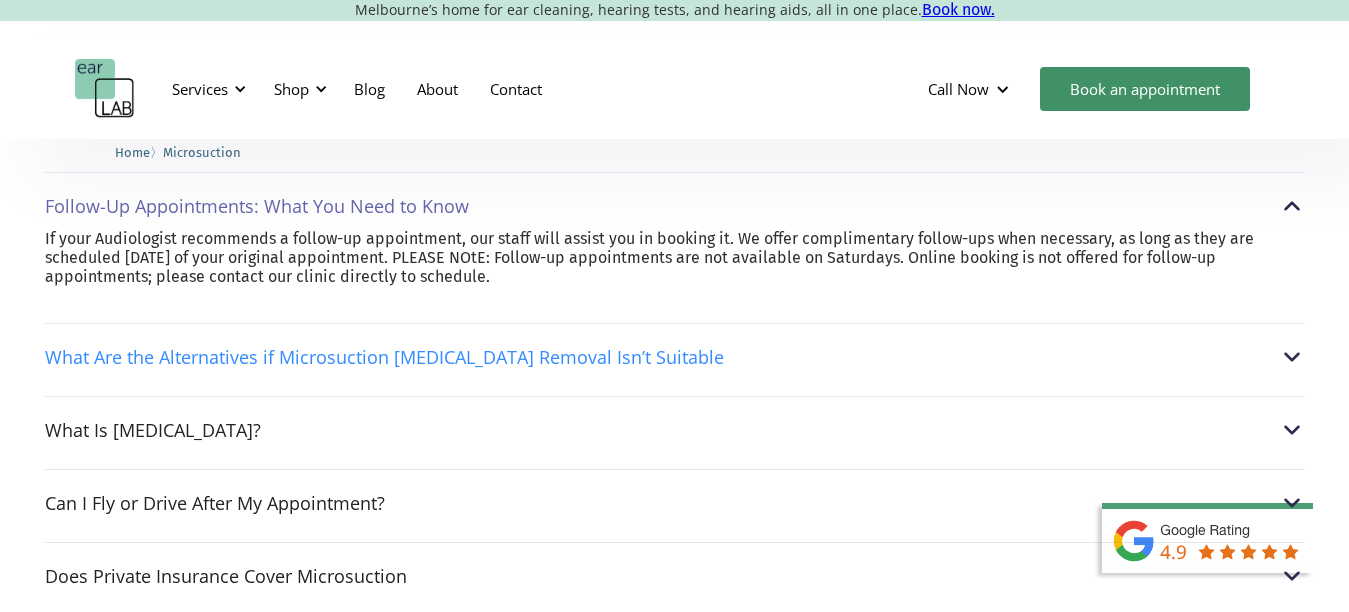 click at bounding box center (1292, 357) 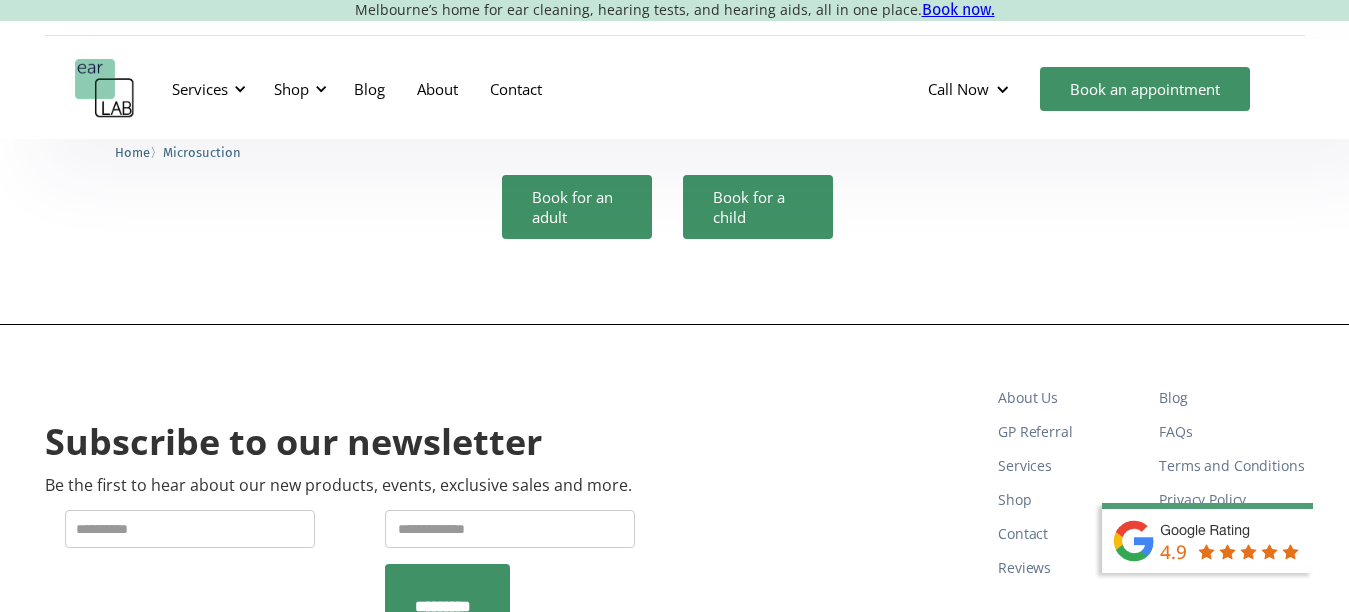 scroll, scrollTop: 6312, scrollLeft: 0, axis: vertical 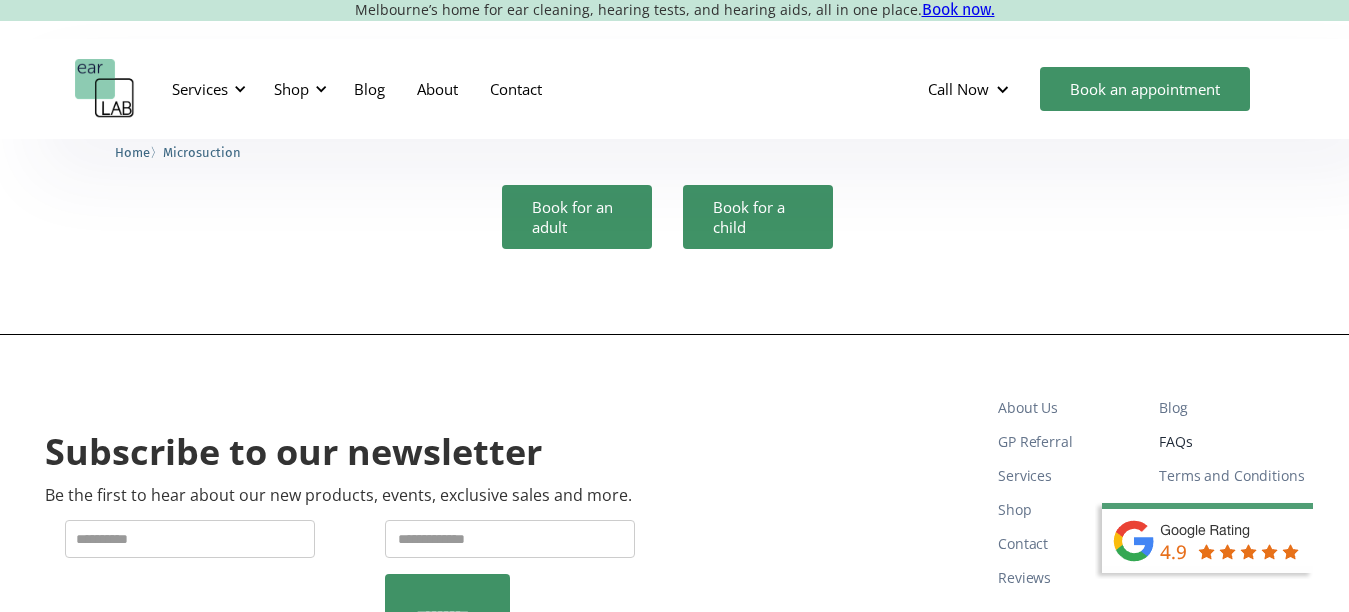 click on "FAQs" at bounding box center [1231, 442] 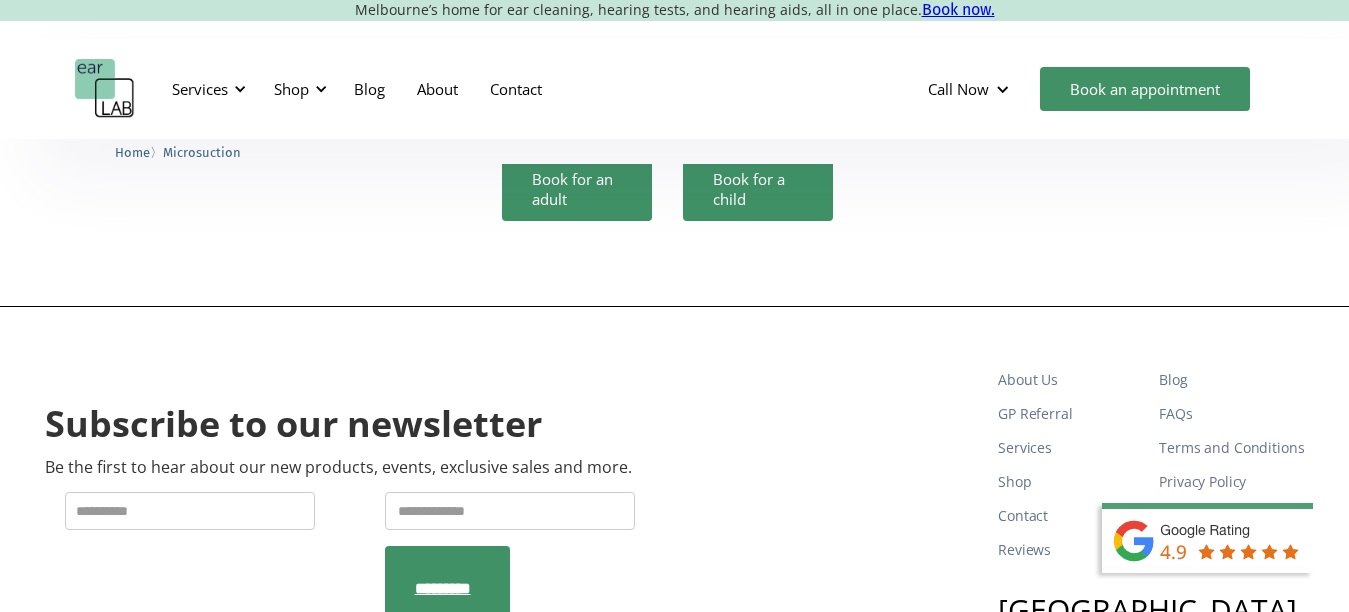 scroll, scrollTop: 6235, scrollLeft: 0, axis: vertical 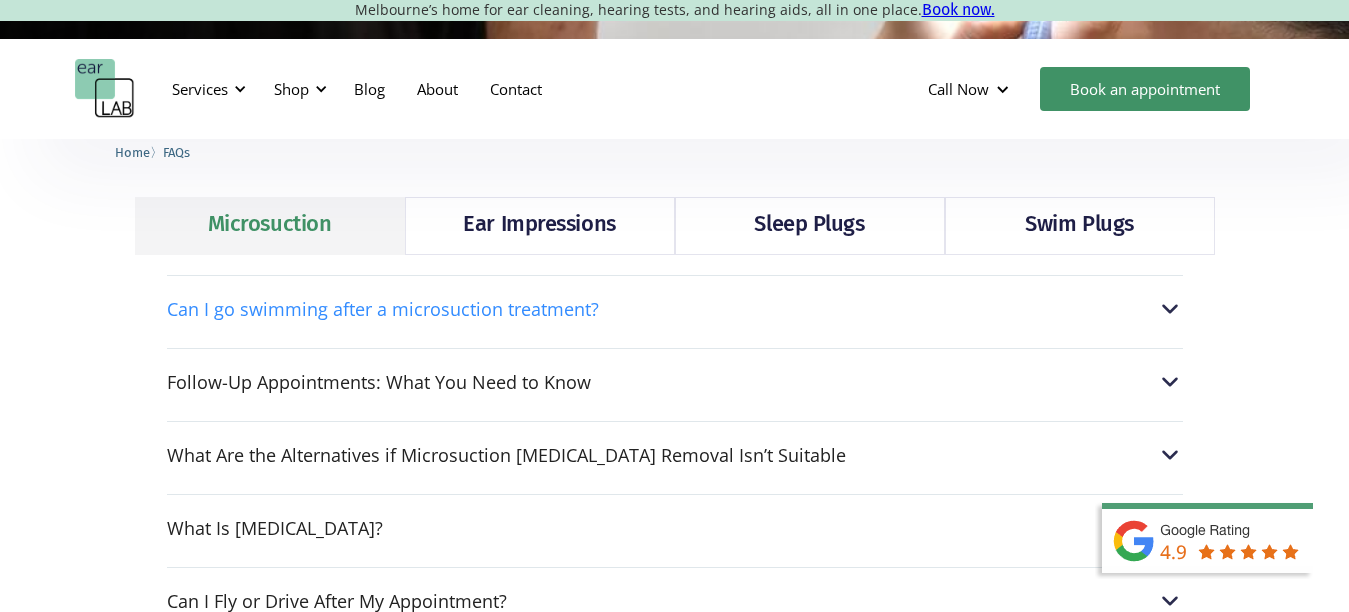 click at bounding box center [1170, 309] 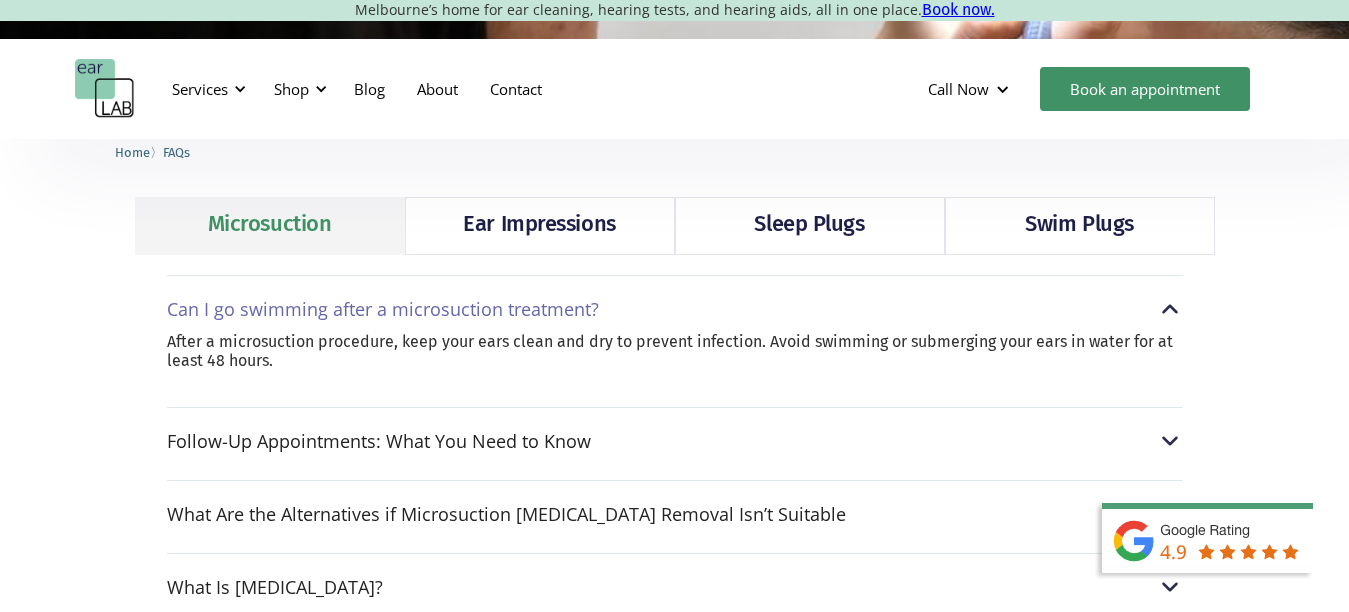 click at bounding box center [1170, 441] 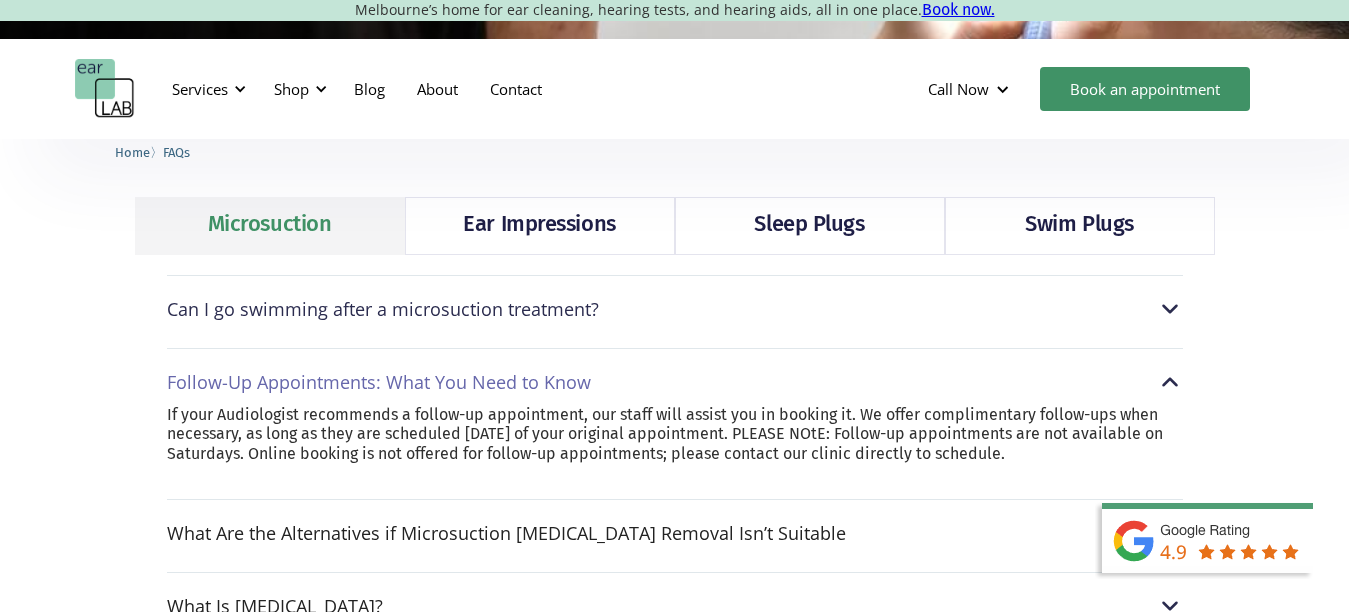 scroll, scrollTop: 0, scrollLeft: 0, axis: both 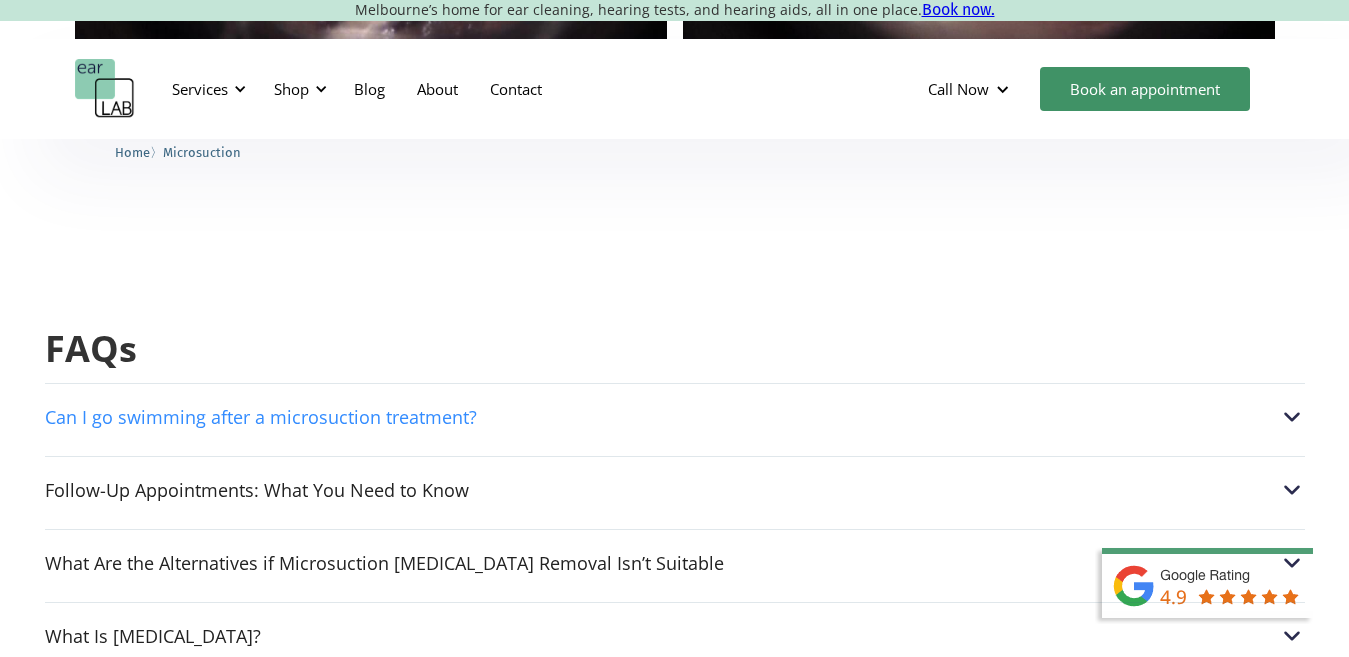click at bounding box center (1292, 417) 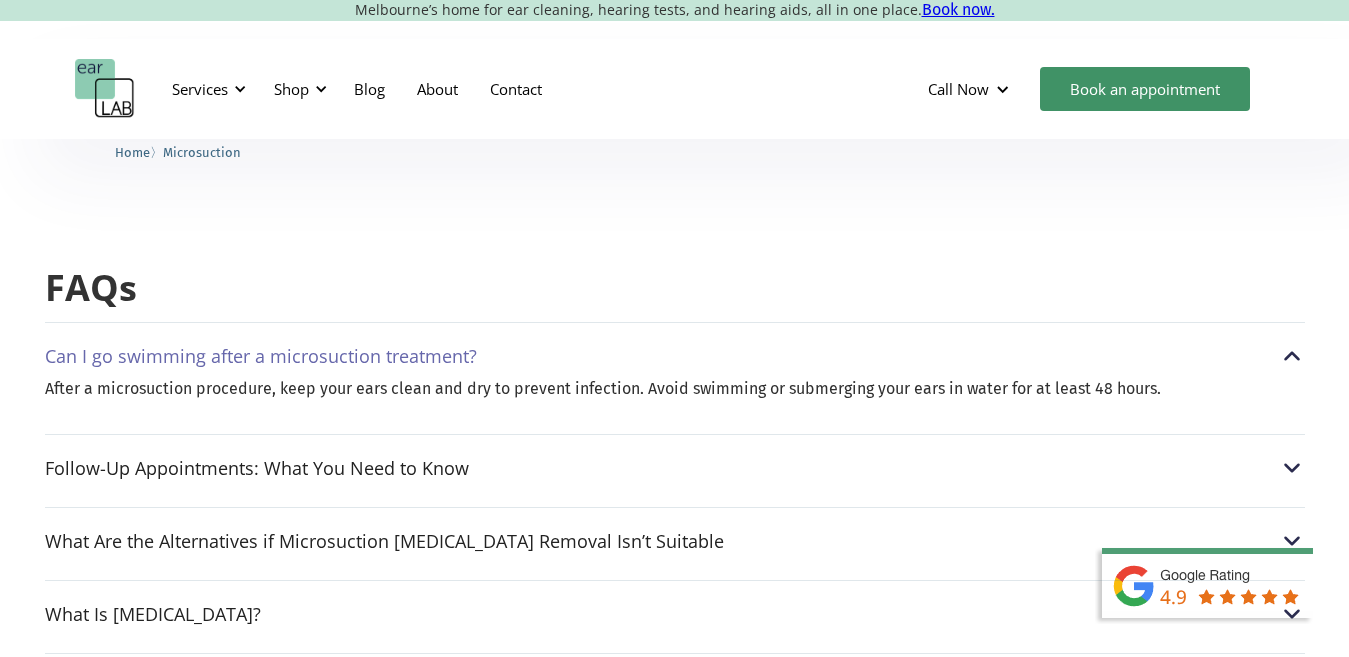 scroll, scrollTop: 4928, scrollLeft: 0, axis: vertical 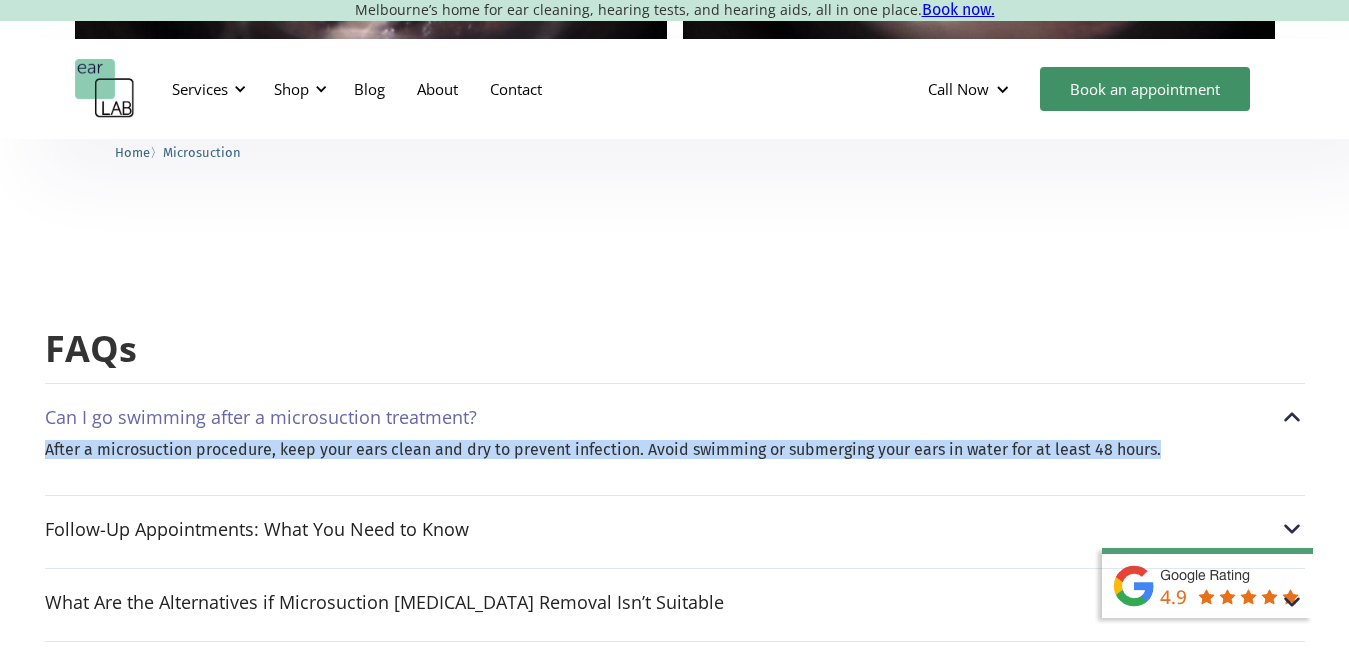 drag, startPoint x: 42, startPoint y: 356, endPoint x: 1167, endPoint y: 403, distance: 1125.9813 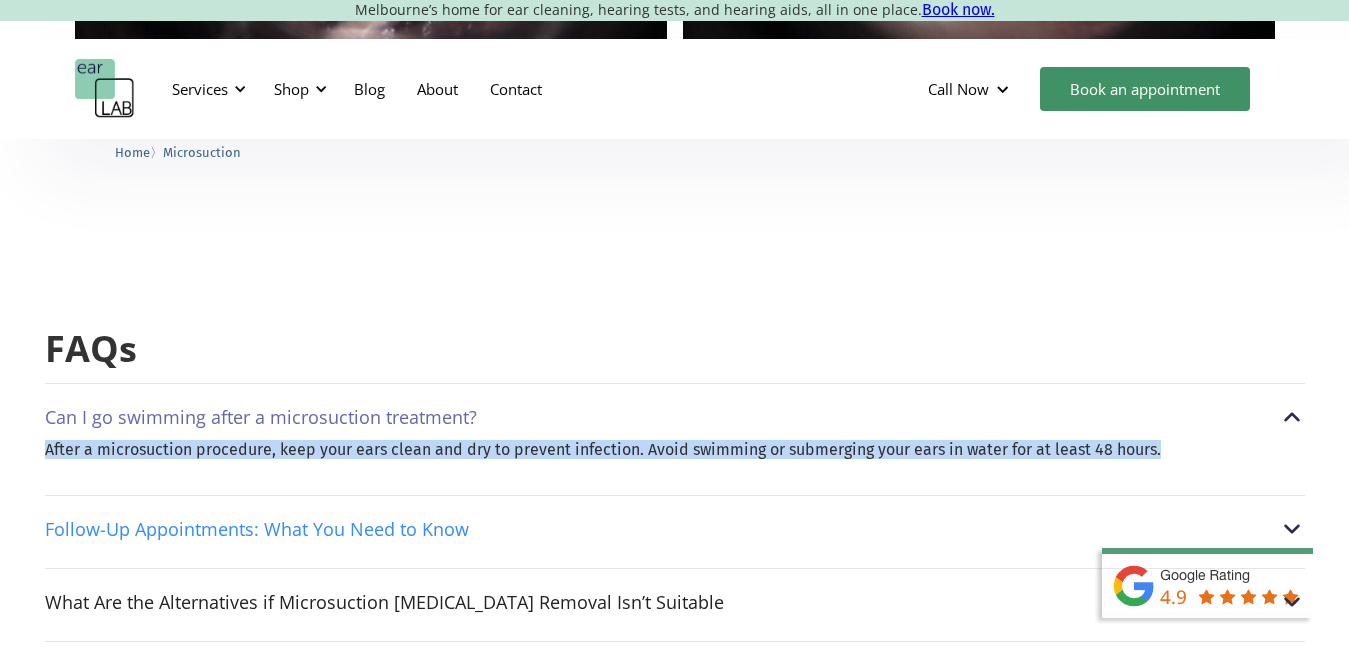 click at bounding box center [1292, 529] 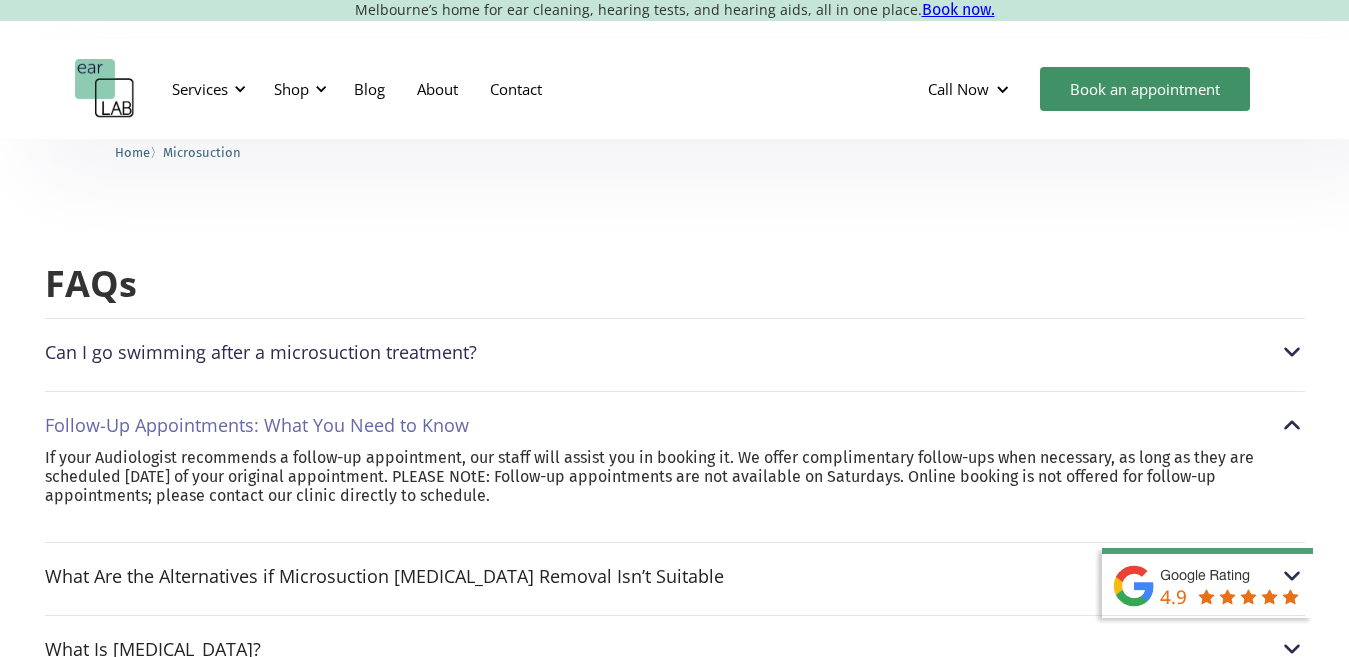 scroll, scrollTop: 5028, scrollLeft: 0, axis: vertical 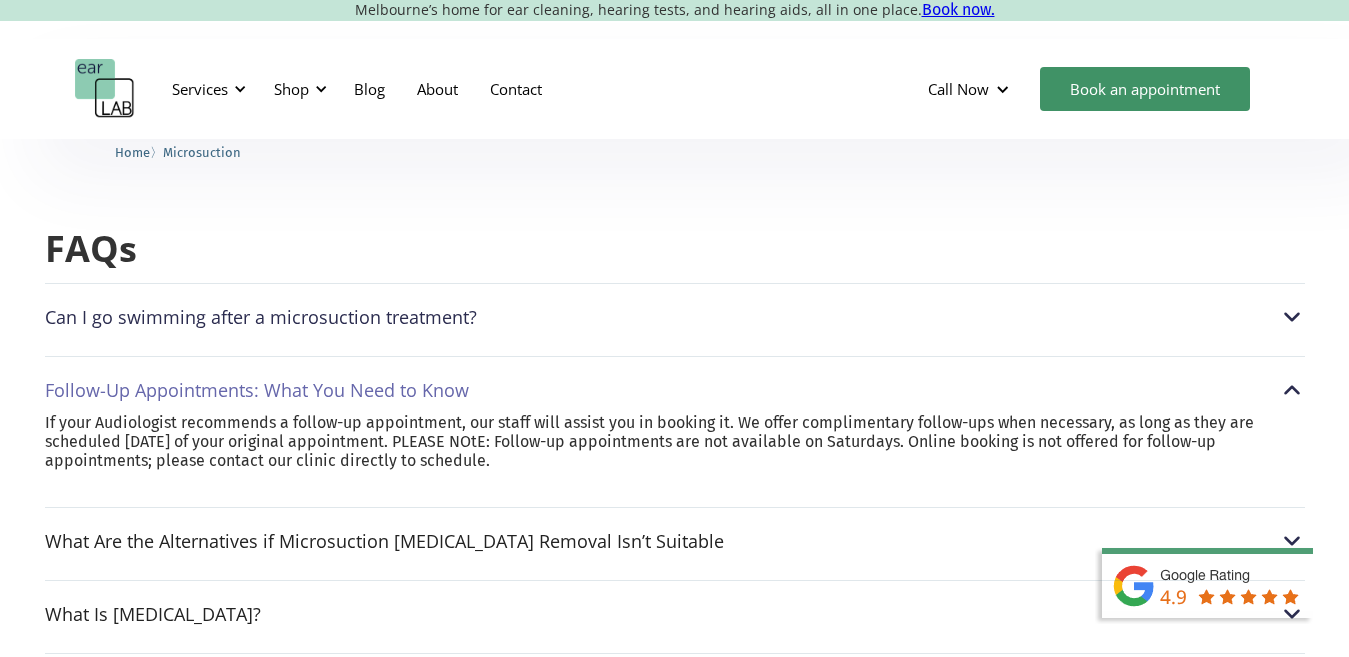 drag, startPoint x: 39, startPoint y: 369, endPoint x: 540, endPoint y: 412, distance: 502.84192 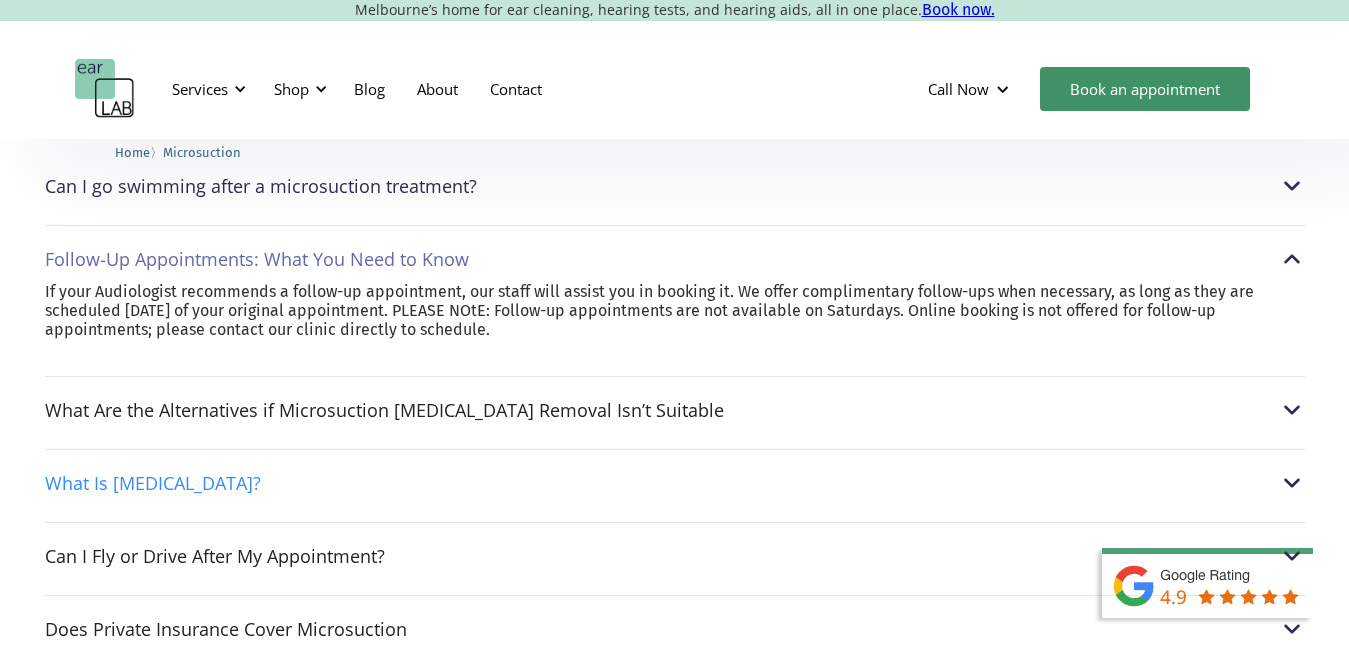 scroll, scrollTop: 5228, scrollLeft: 0, axis: vertical 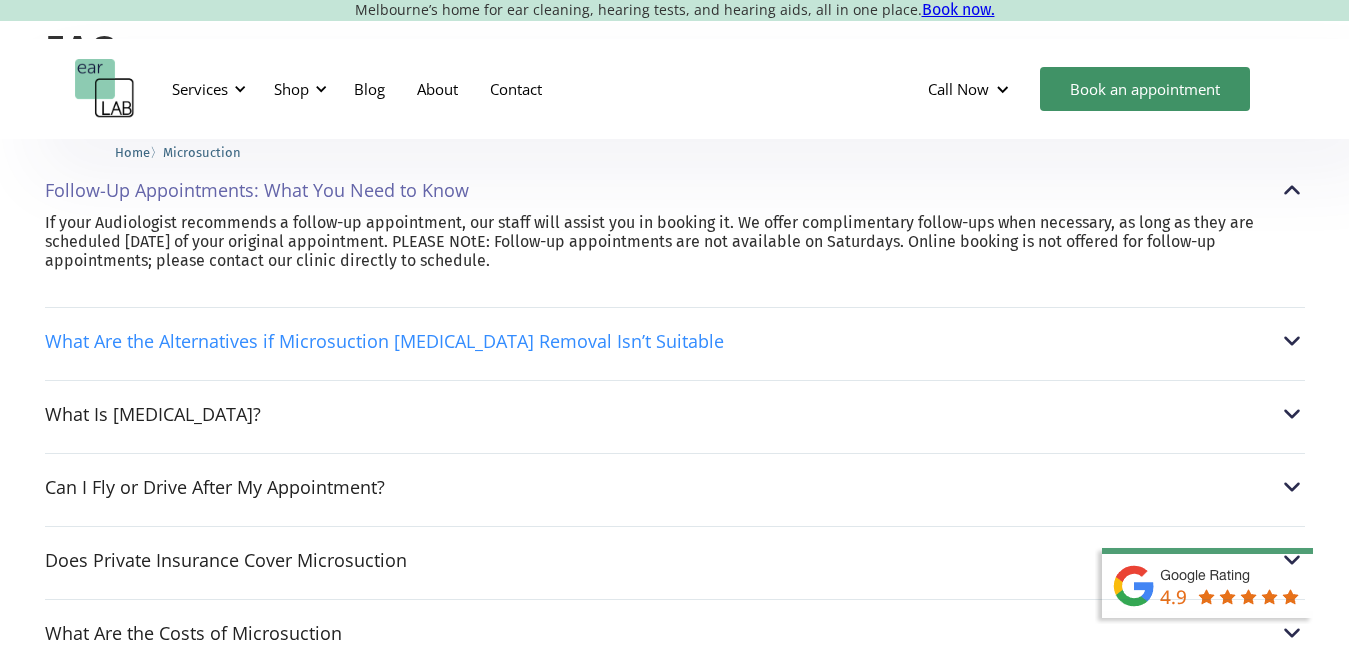 drag, startPoint x: 1291, startPoint y: 283, endPoint x: 1271, endPoint y: 286, distance: 20.22375 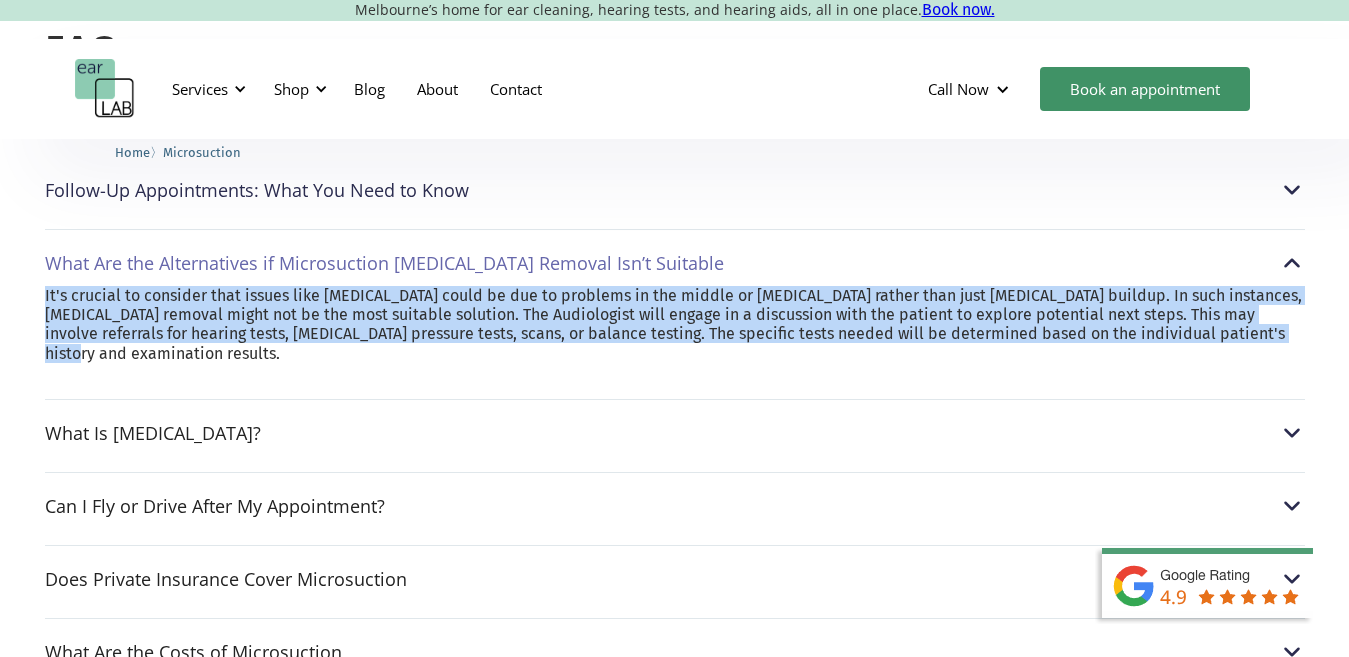 drag, startPoint x: 35, startPoint y: 203, endPoint x: 1322, endPoint y: 291, distance: 1290.005 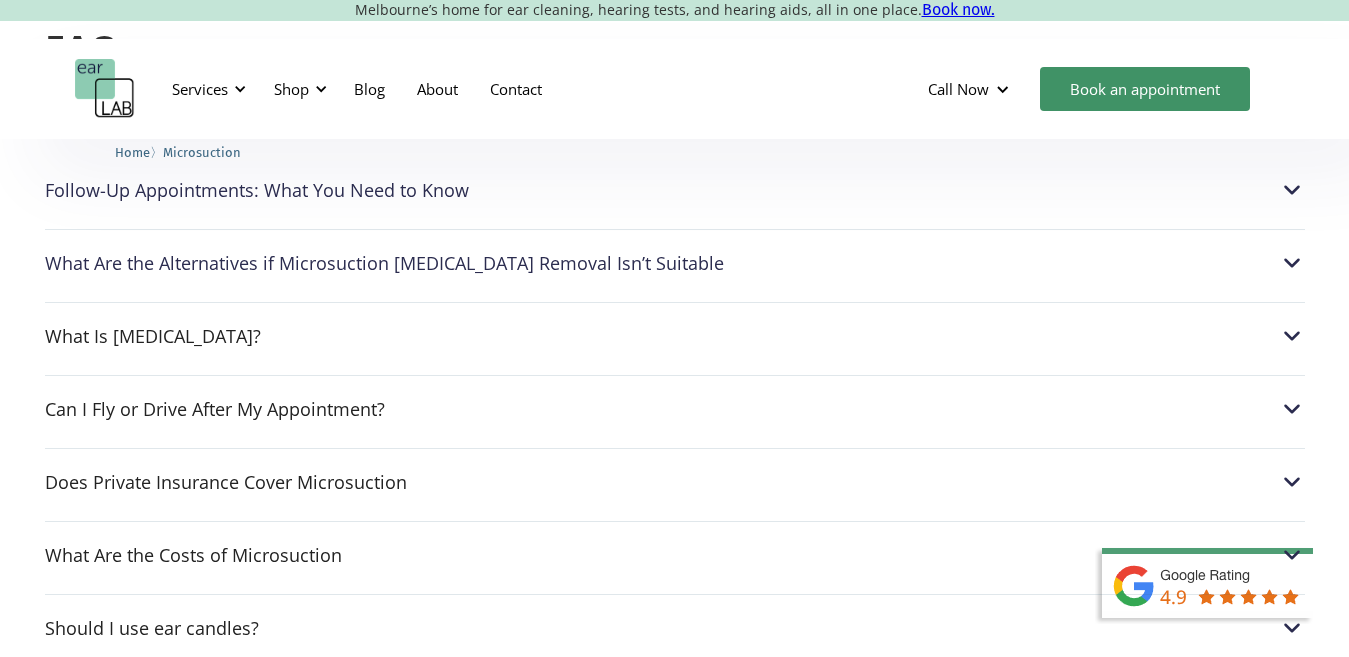 click at bounding box center (1292, 263) 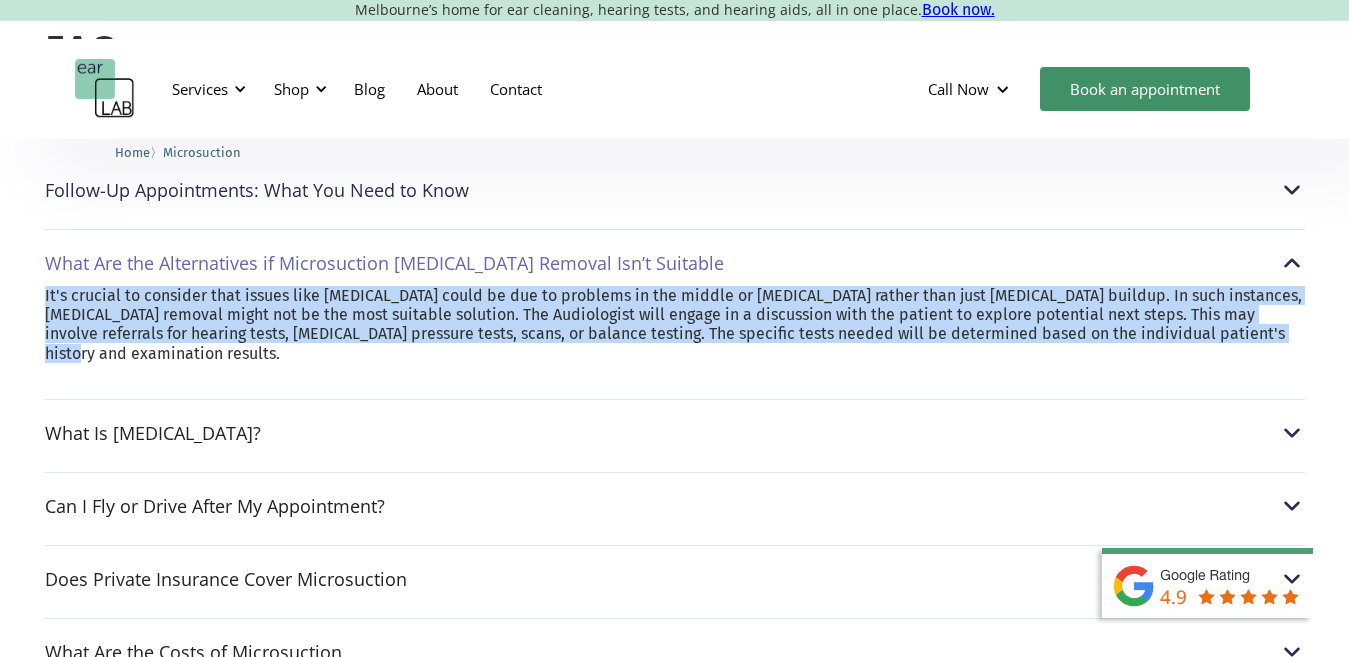 copy on "It's crucial to consider that issues like [MEDICAL_DATA] could be due to problems in the middle or [MEDICAL_DATA] rather than just [MEDICAL_DATA] buildup. In such instances, [MEDICAL_DATA] removal might not be the most suitable solution. The Audiologist will engage in a discussion with the patient to explore potential next steps. This may involve referrals for hearing tests, [MEDICAL_DATA] pressure tests, scans, or balance testing. The specific tests needed will be determined based on the individual patient's history and examination results." 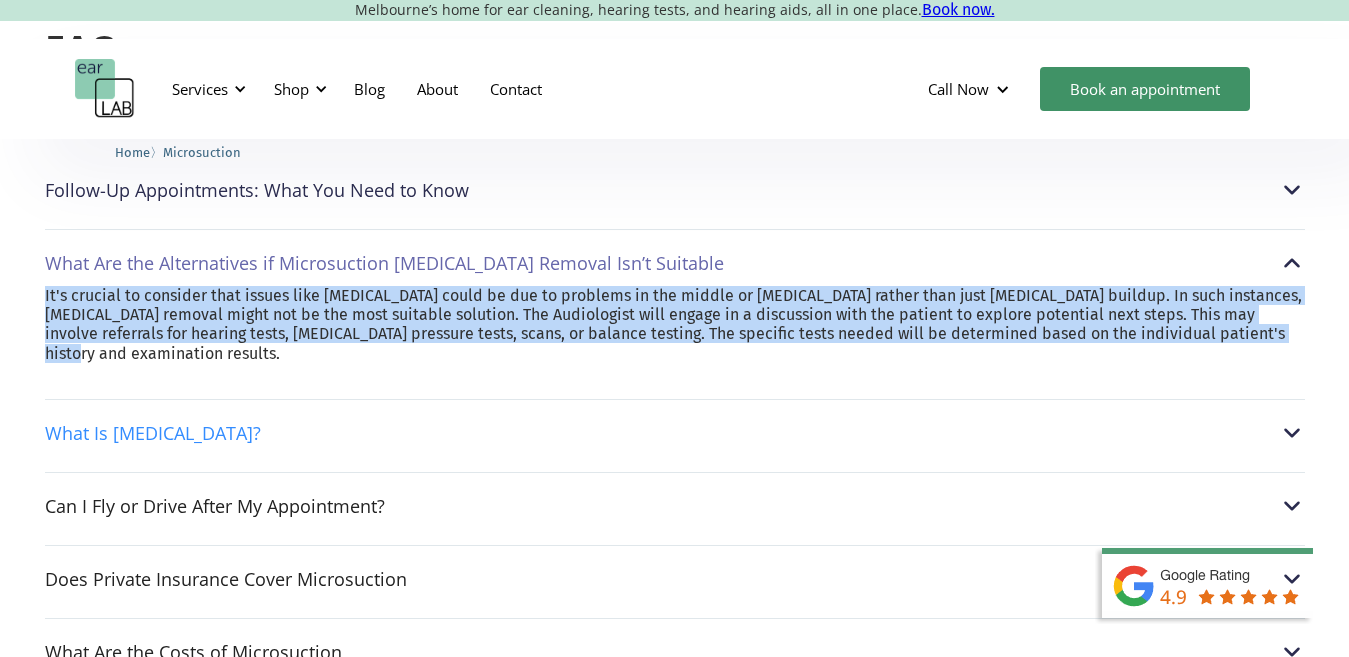 click at bounding box center [1292, 433] 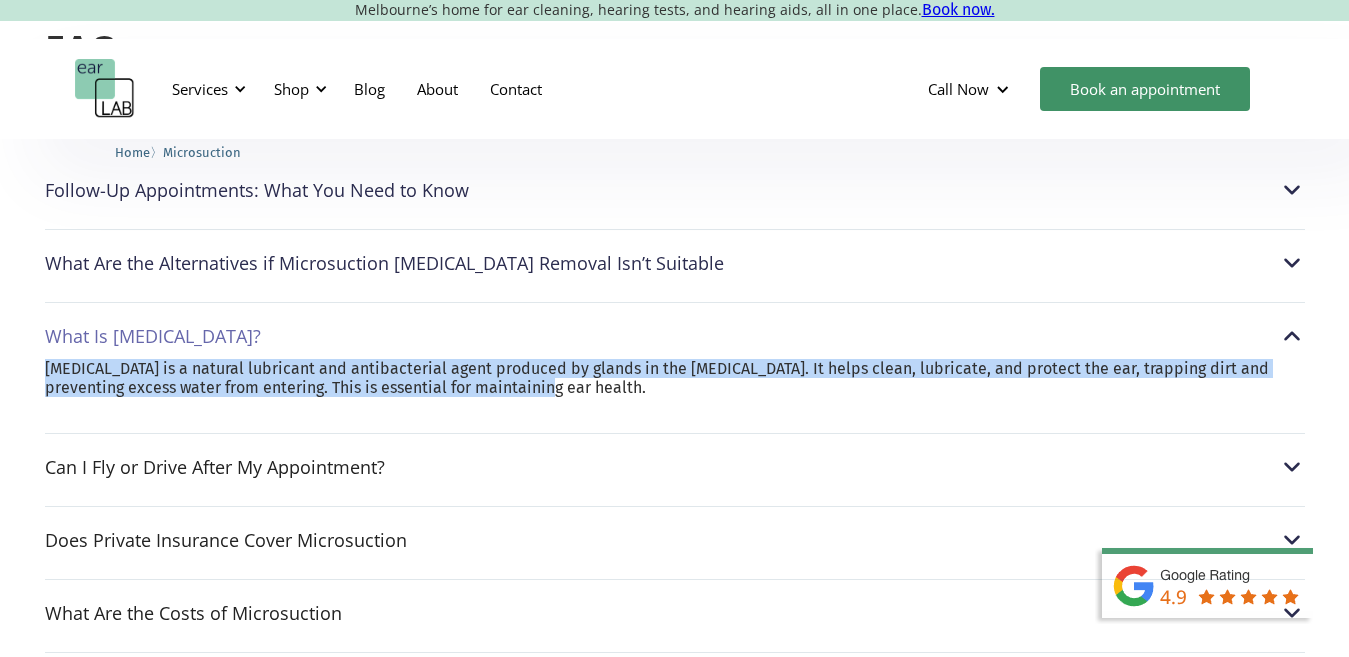 drag, startPoint x: 42, startPoint y: 316, endPoint x: 527, endPoint y: 340, distance: 485.59344 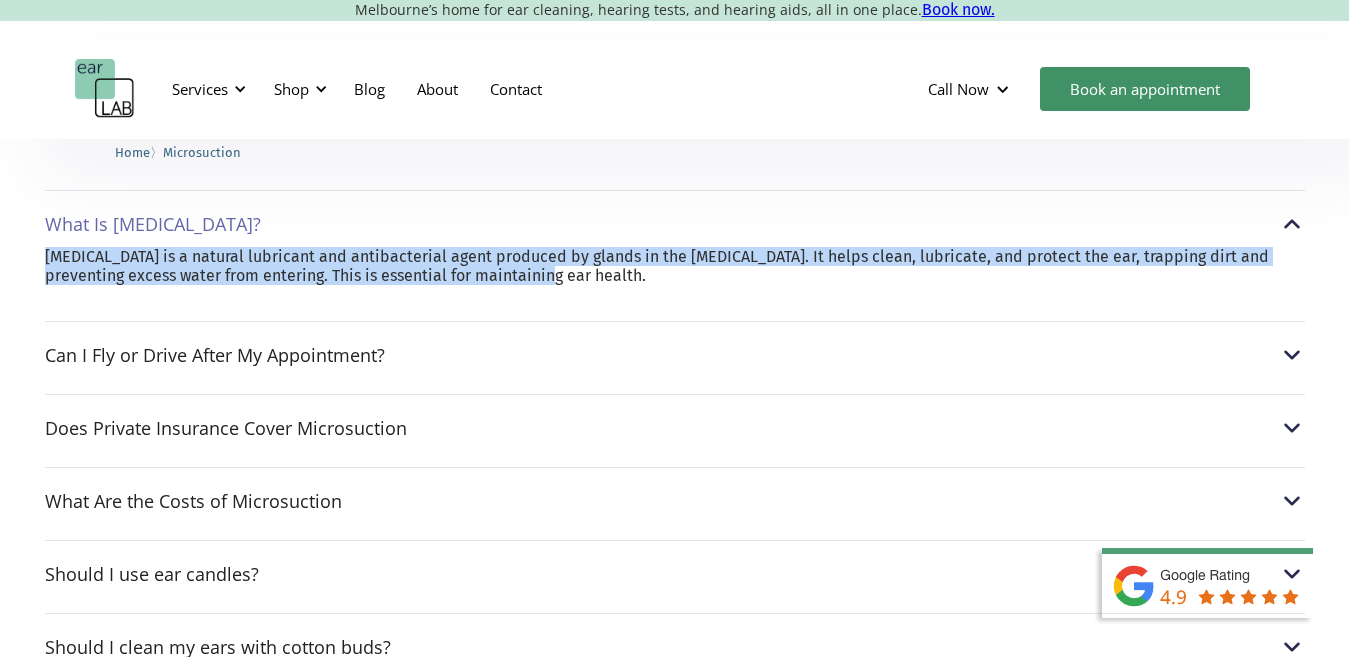 scroll, scrollTop: 5328, scrollLeft: 0, axis: vertical 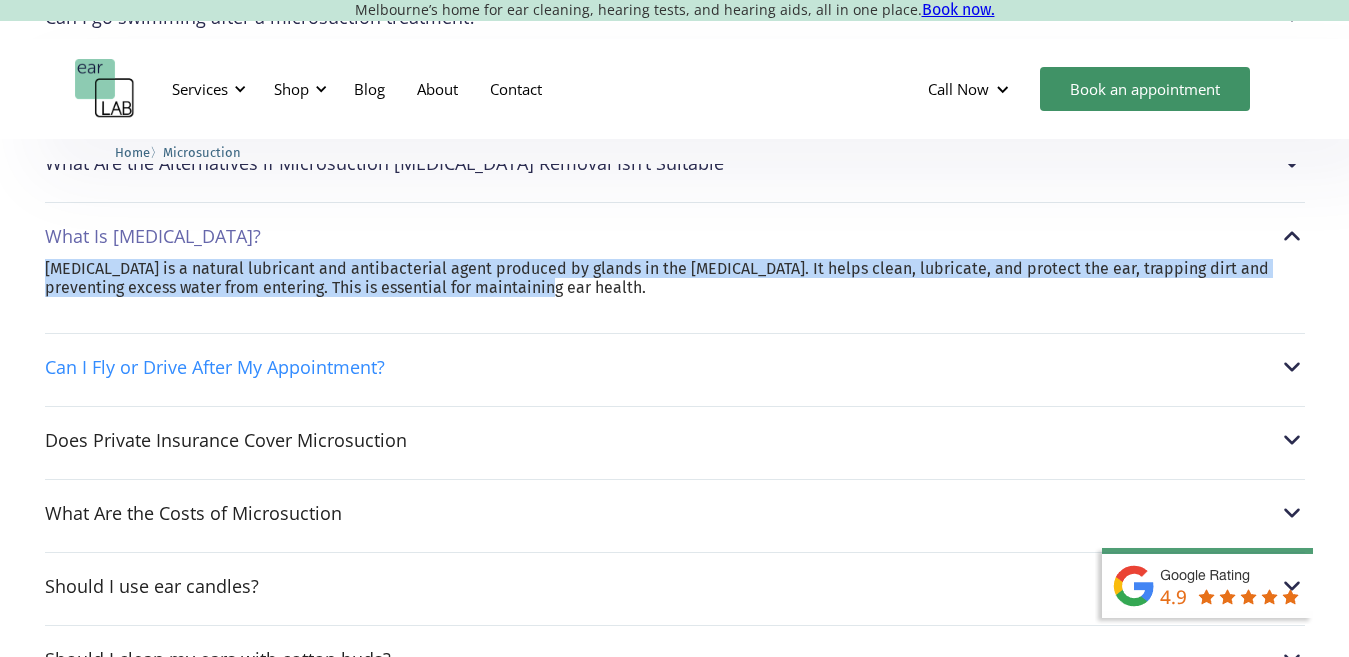 click at bounding box center (1292, 367) 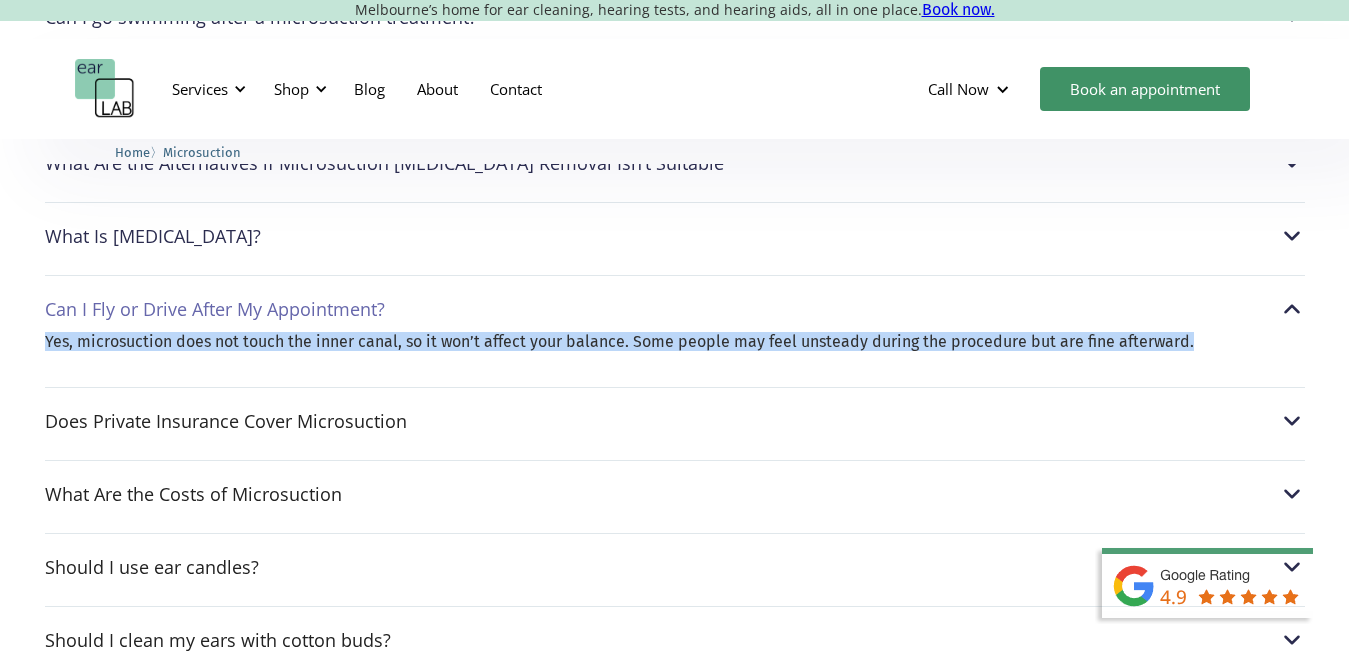 drag, startPoint x: 42, startPoint y: 291, endPoint x: 1228, endPoint y: 316, distance: 1186.2634 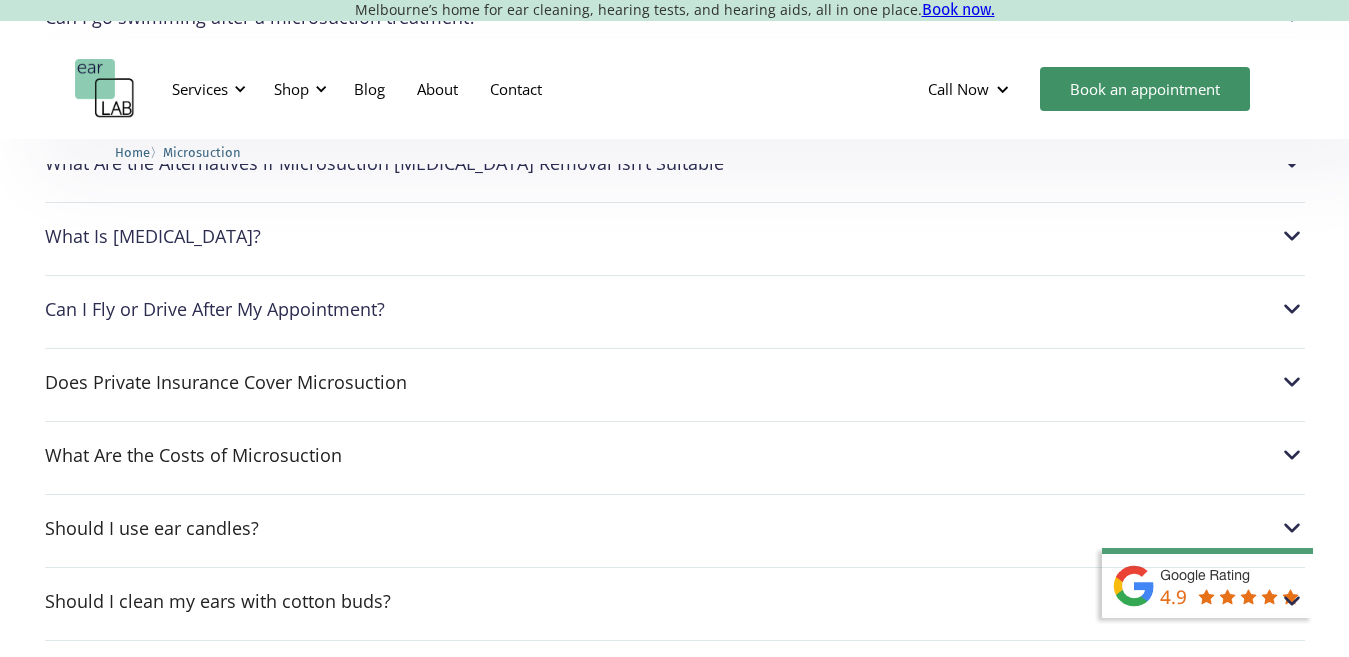copy on "Yes, microsuction does not touch the inner canal, so it won’t affect your balance. Some people may feel unsteady during the procedure but are fine afterward." 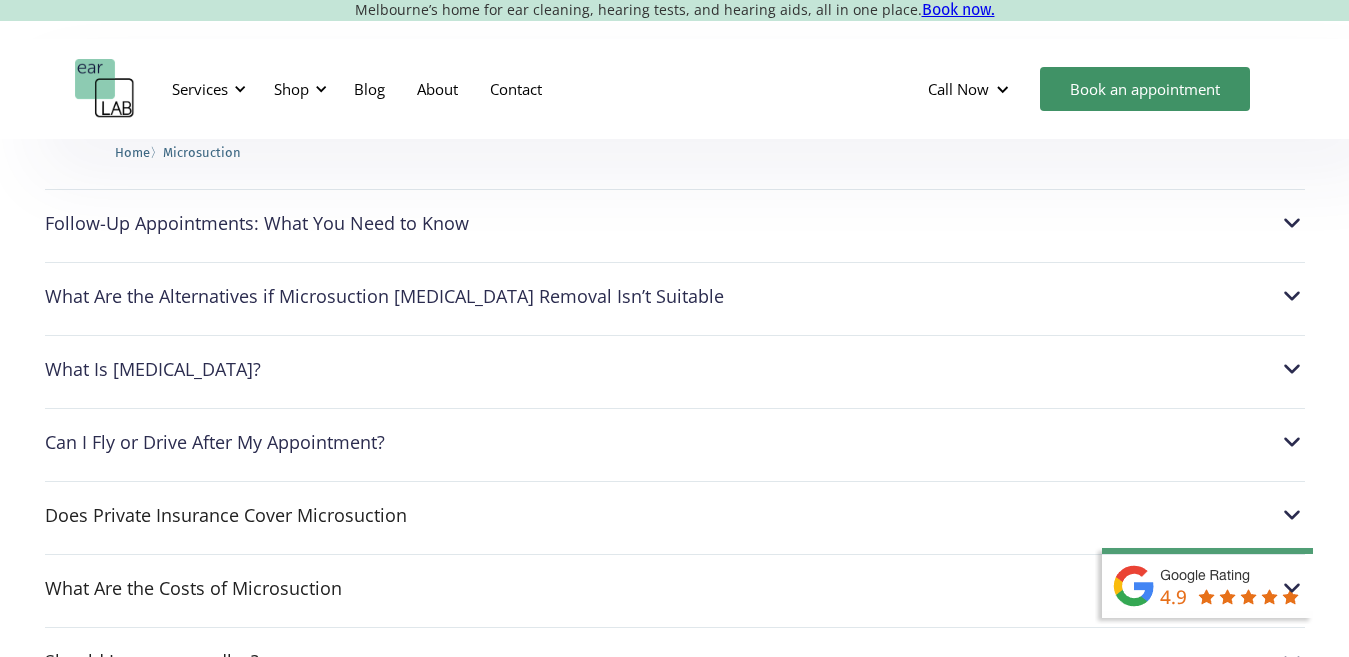 scroll, scrollTop: 5128, scrollLeft: 0, axis: vertical 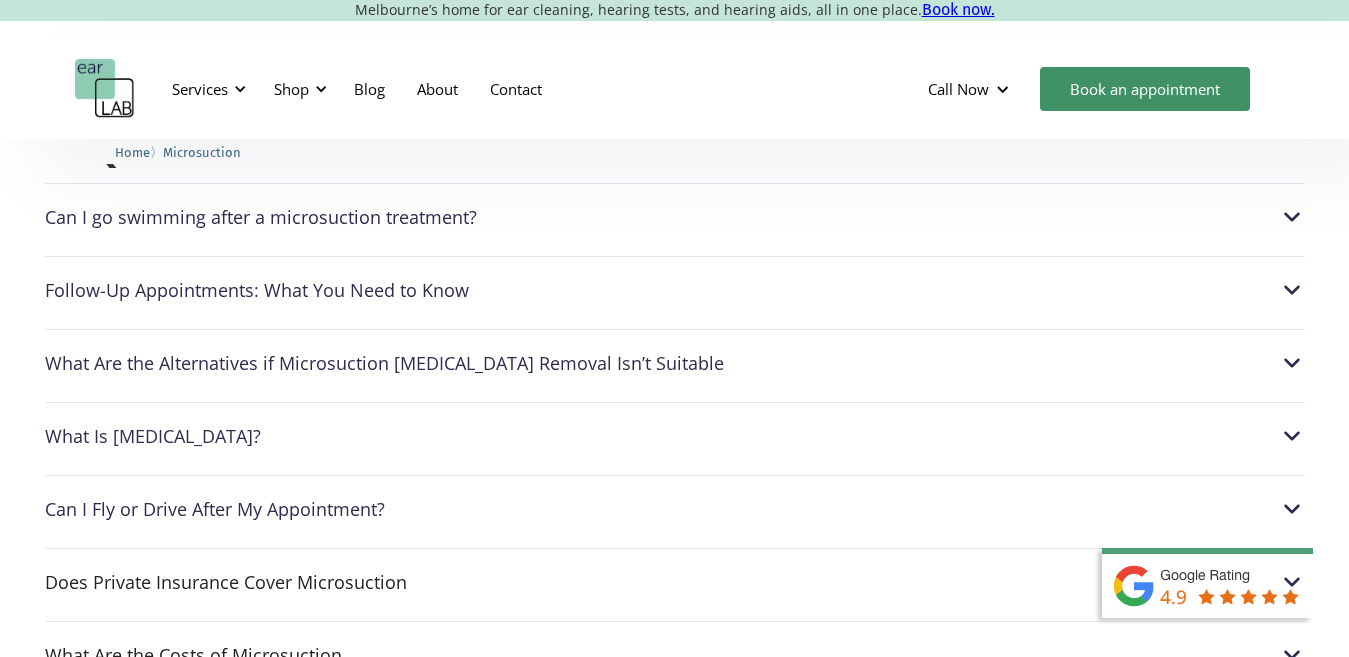 click at bounding box center [1292, 509] 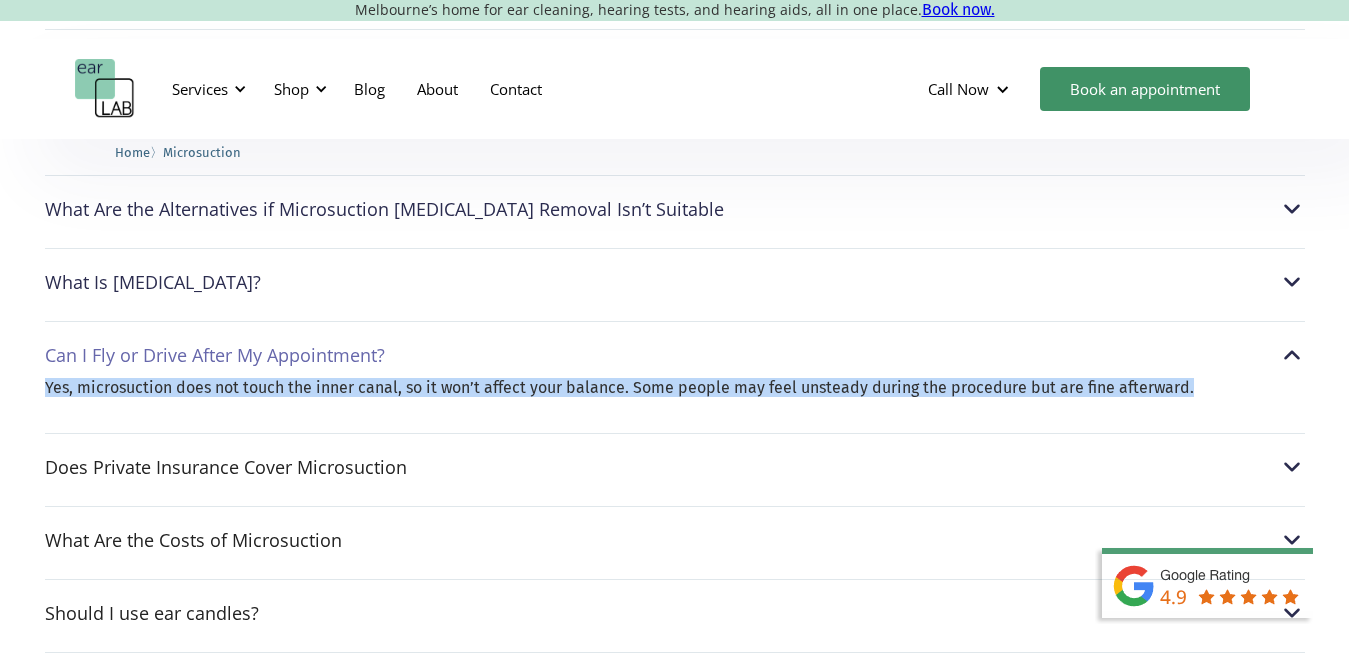 scroll, scrollTop: 5328, scrollLeft: 0, axis: vertical 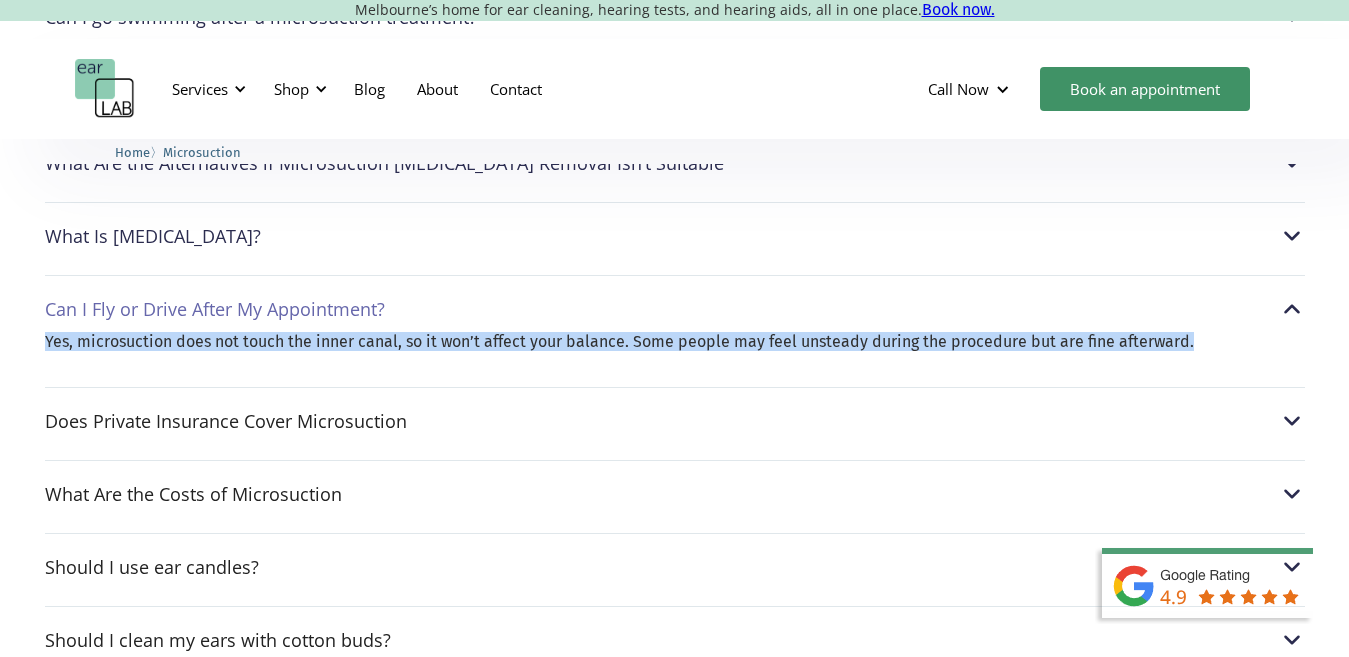 copy on "Yes, microsuction does not touch the inner canal, so it won’t affect your balance. Some people may feel unsteady during the procedure but are fine afterward." 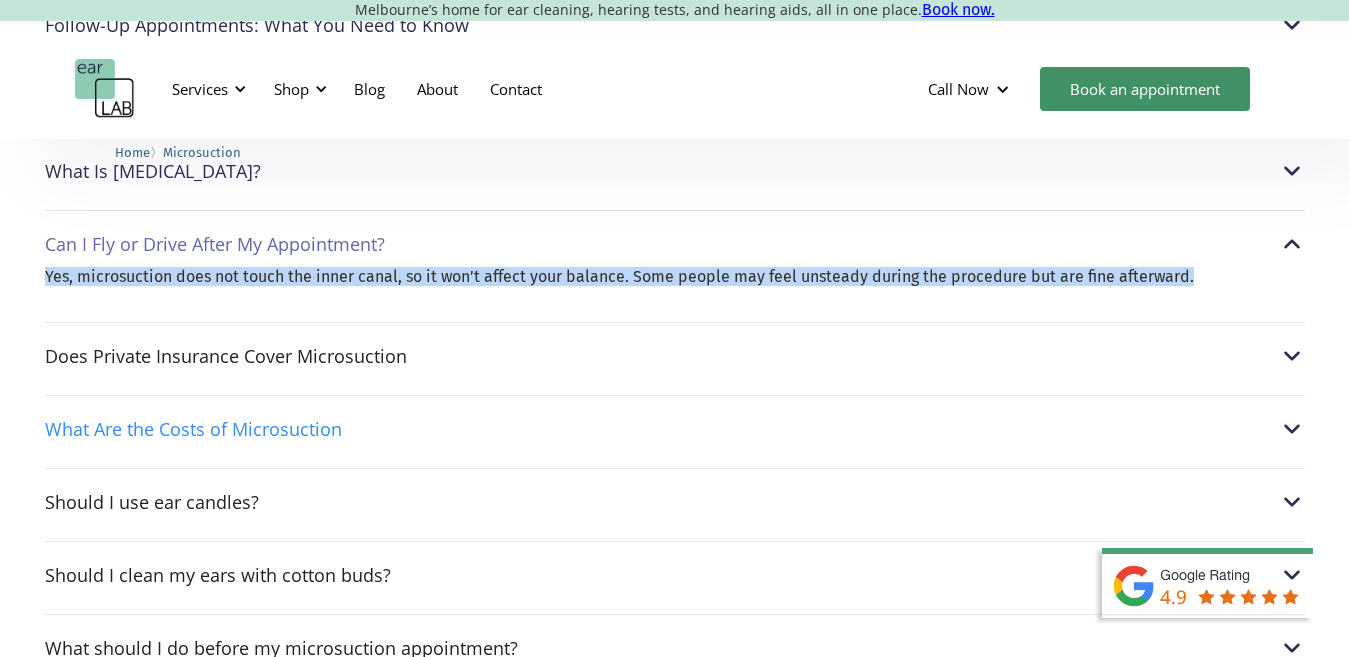 scroll, scrollTop: 5428, scrollLeft: 0, axis: vertical 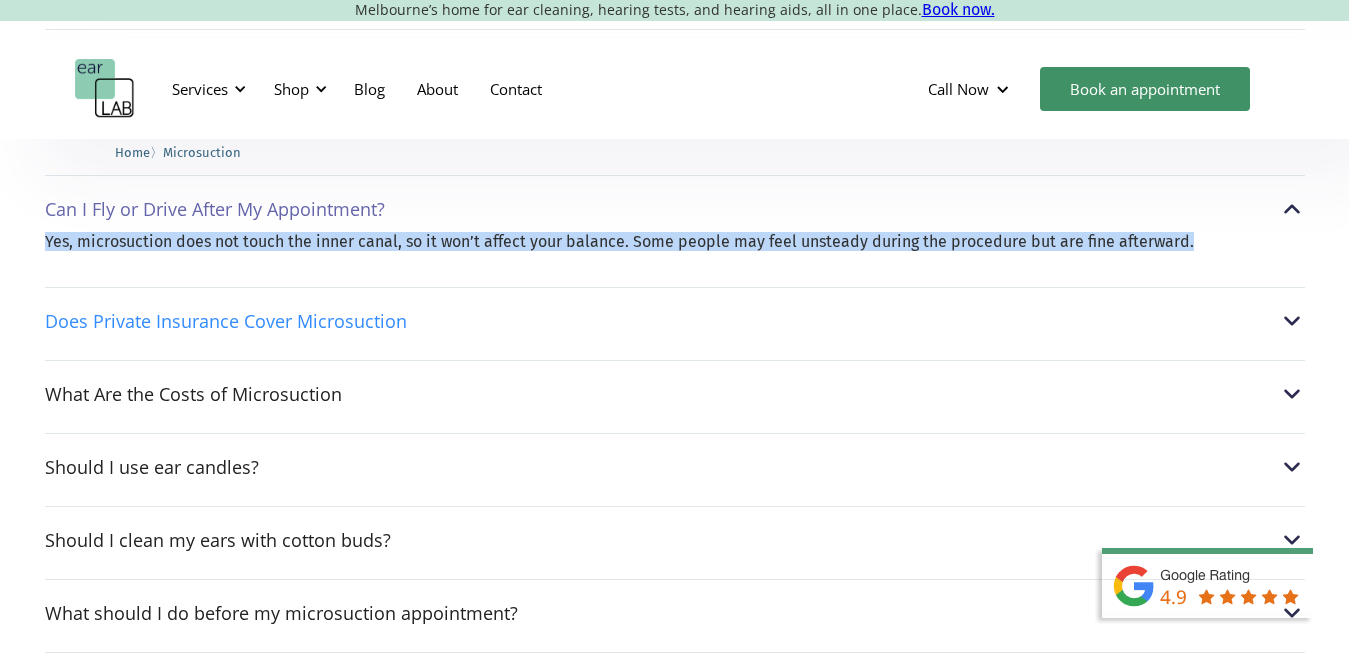 click at bounding box center [1292, 321] 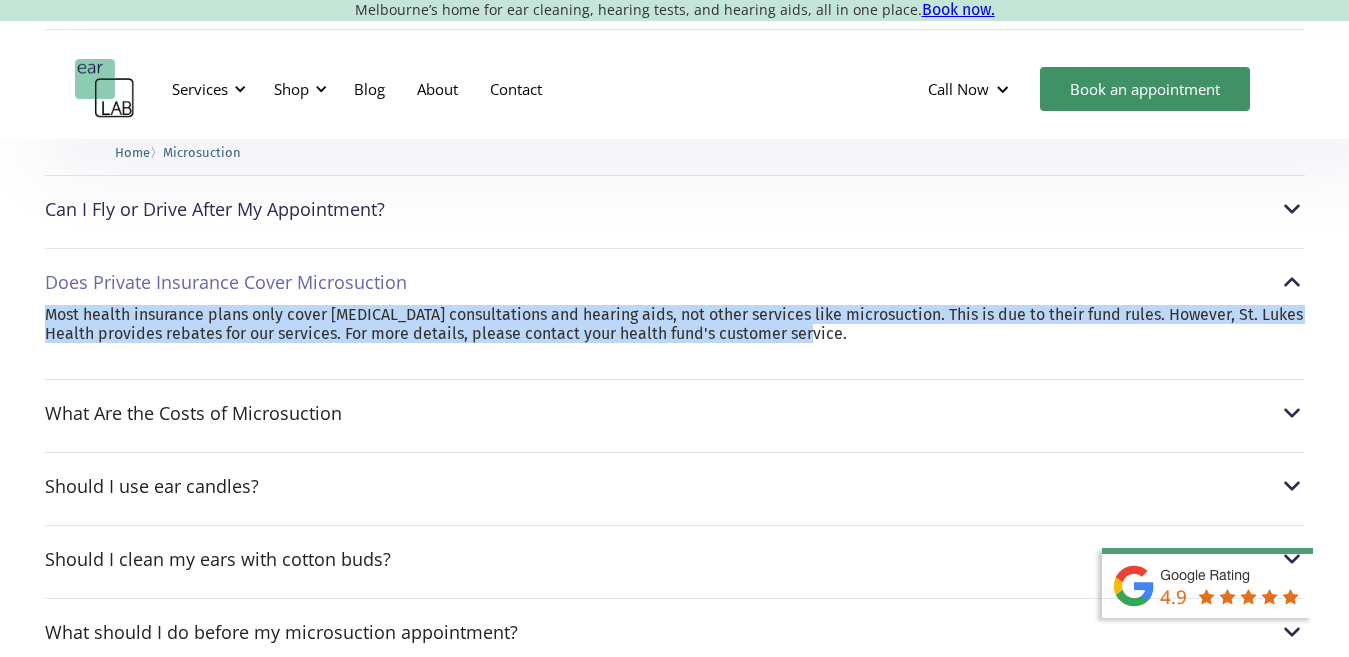 drag, startPoint x: 31, startPoint y: 257, endPoint x: 961, endPoint y: 285, distance: 930.4214 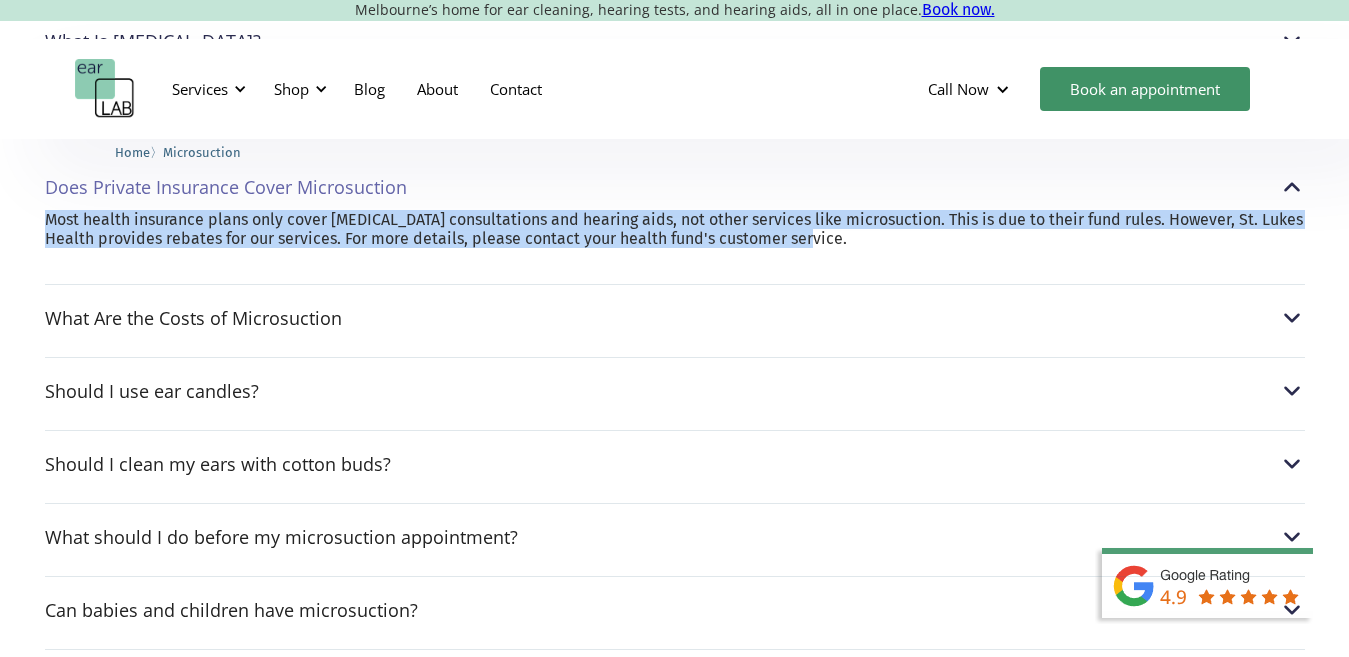 scroll, scrollTop: 5528, scrollLeft: 0, axis: vertical 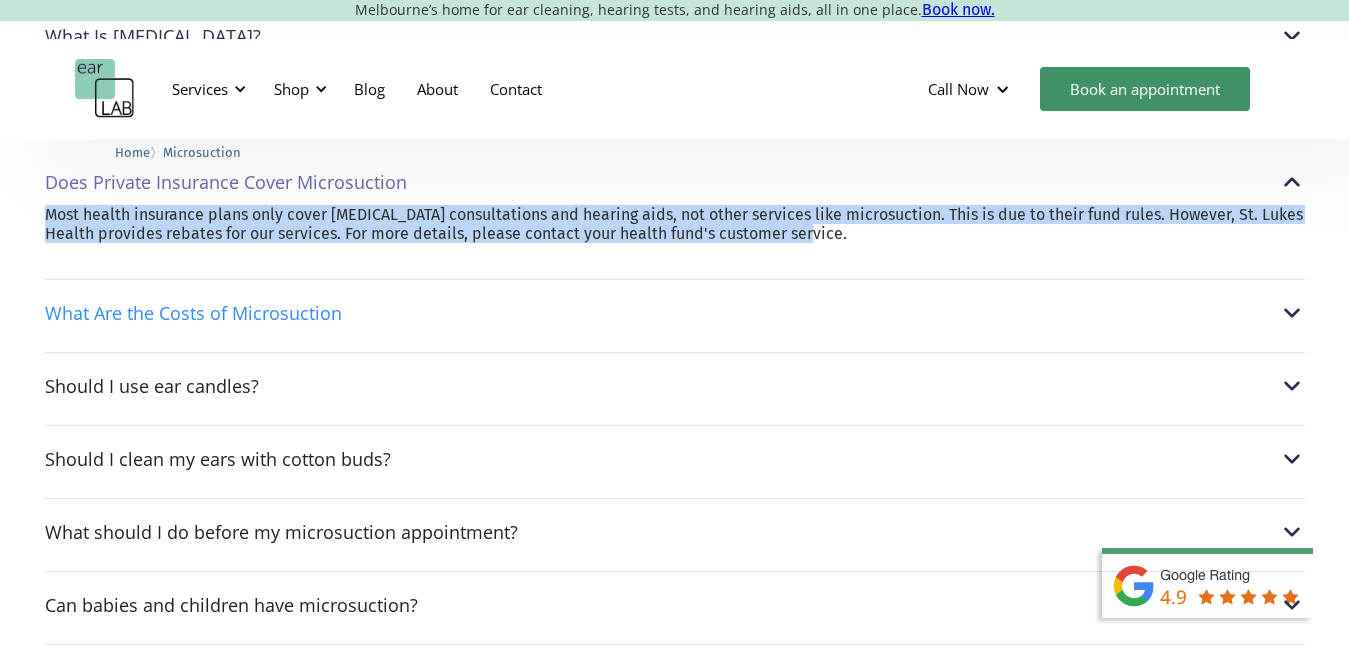 click at bounding box center [1292, 313] 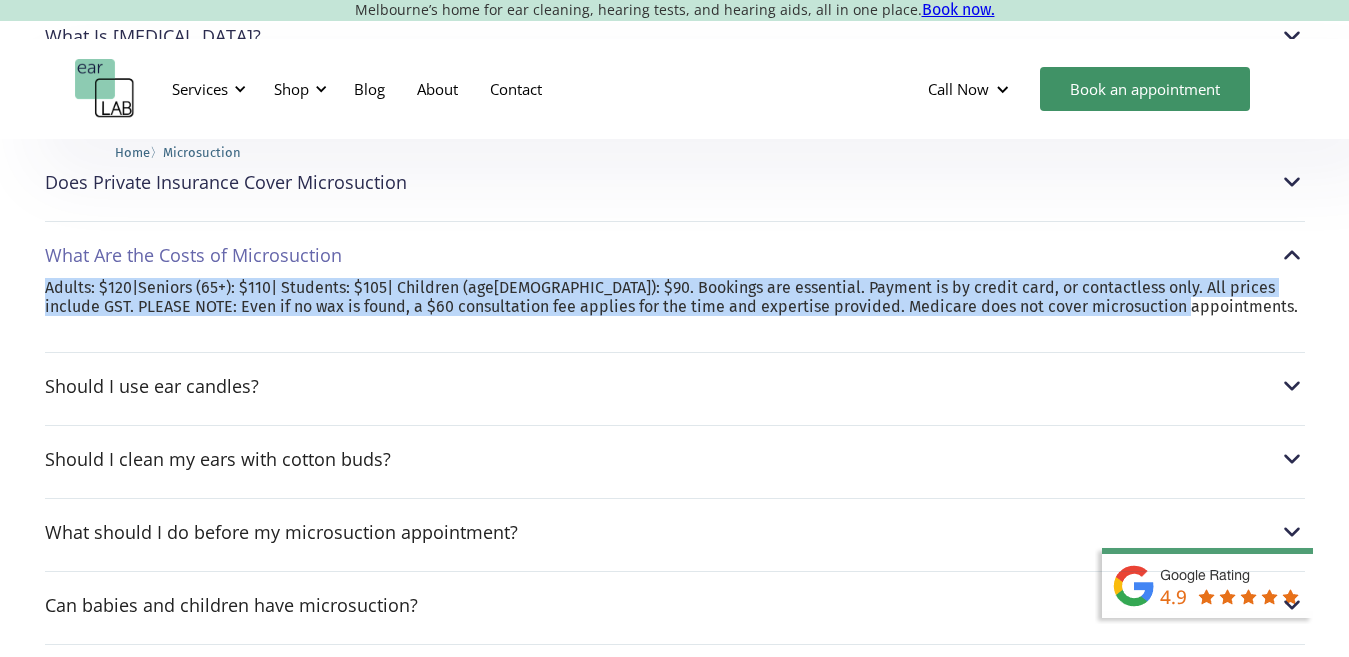 drag, startPoint x: 43, startPoint y: 235, endPoint x: 1158, endPoint y: 261, distance: 1115.3031 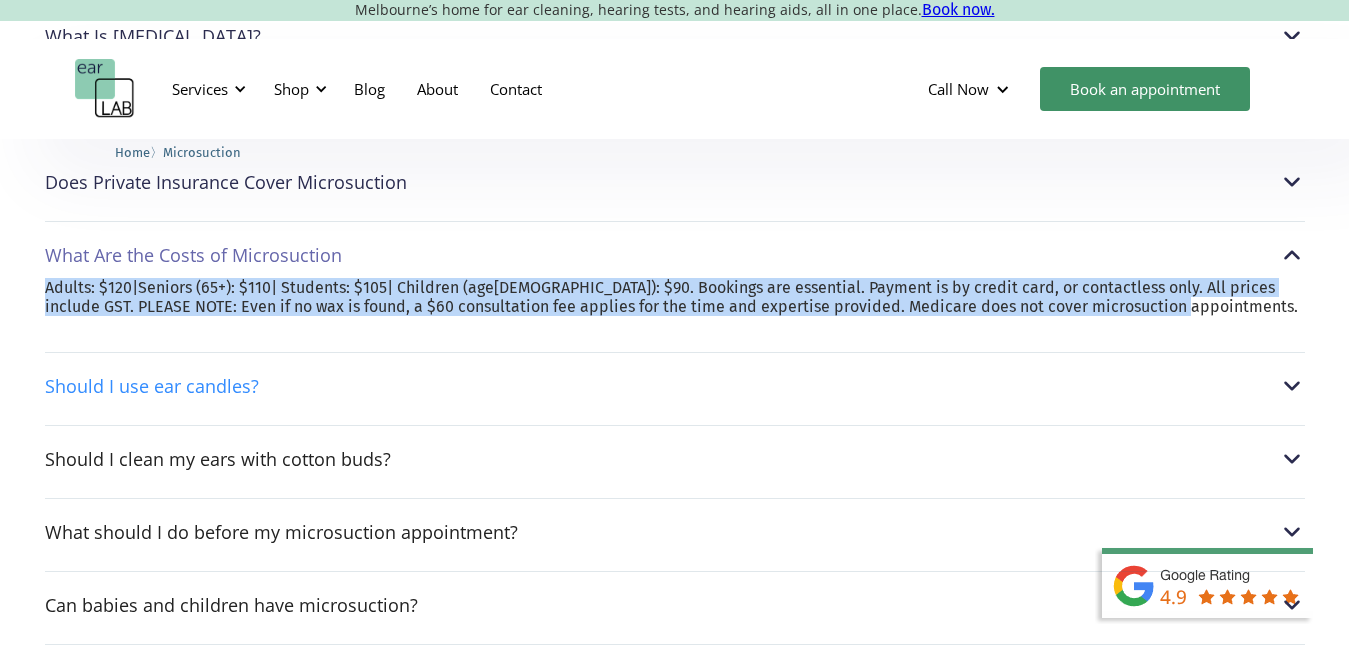 click at bounding box center (1292, 386) 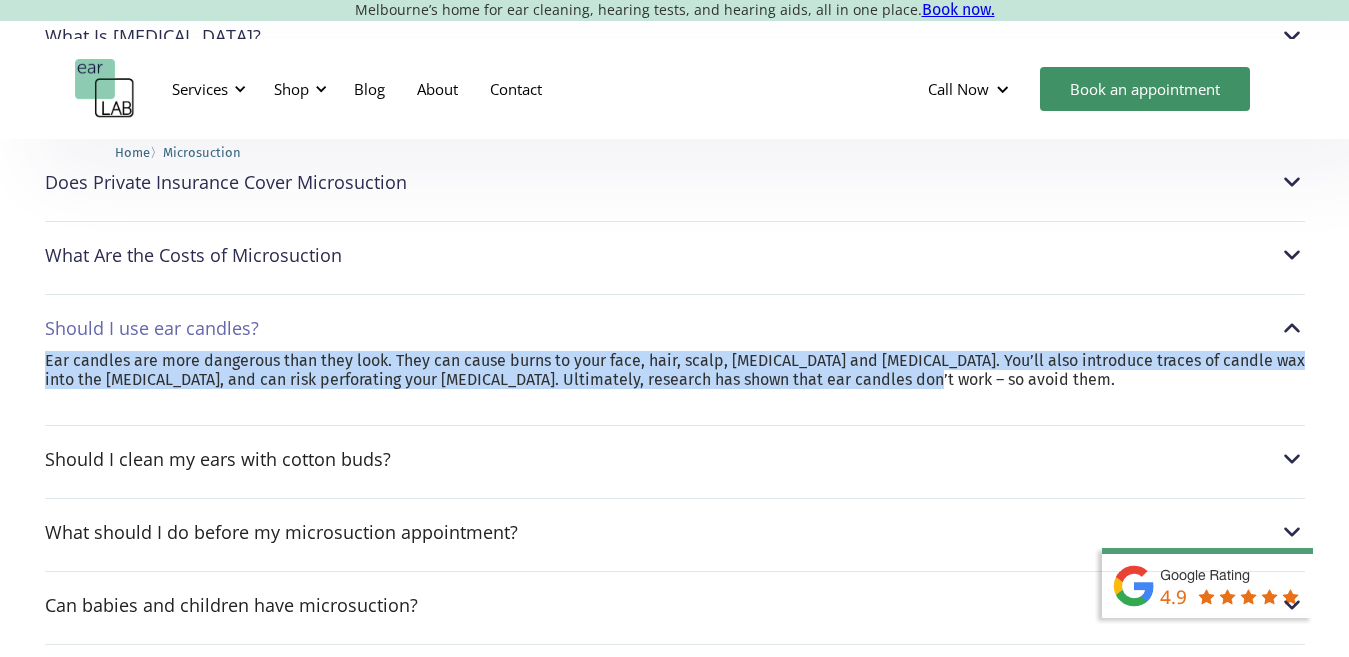 drag, startPoint x: 35, startPoint y: 308, endPoint x: 955, endPoint y: 340, distance: 920.55634 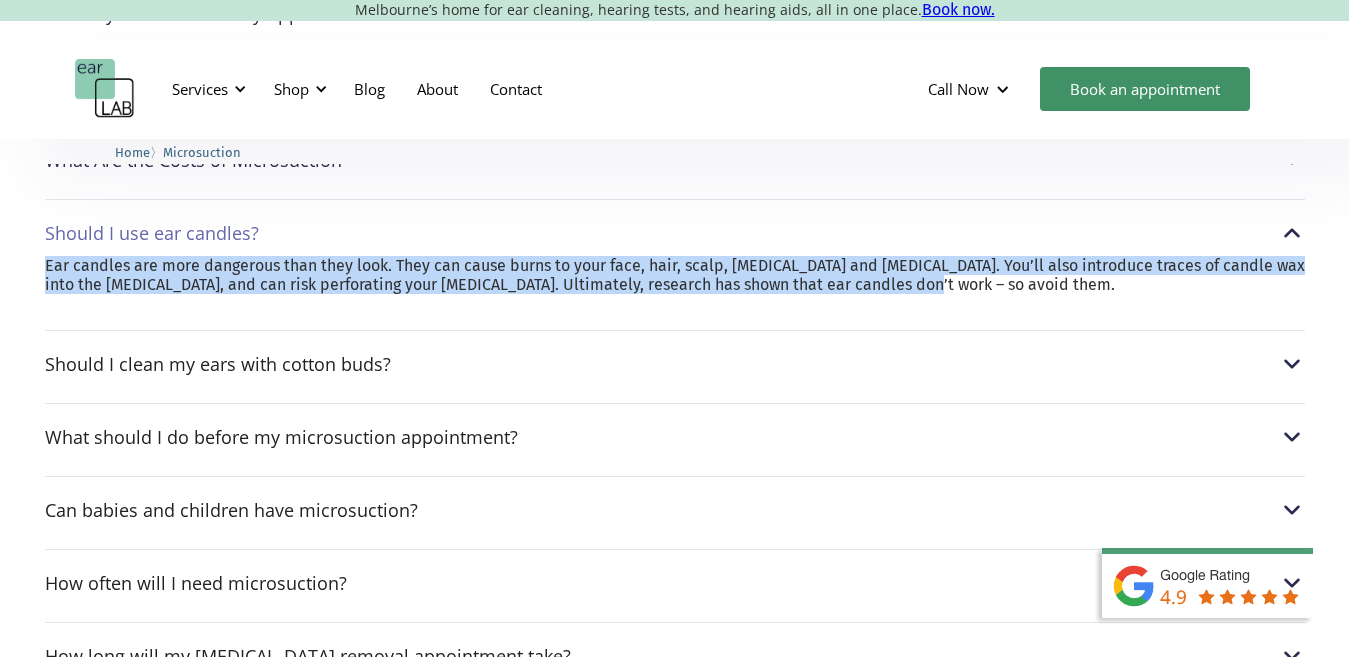 scroll, scrollTop: 5628, scrollLeft: 0, axis: vertical 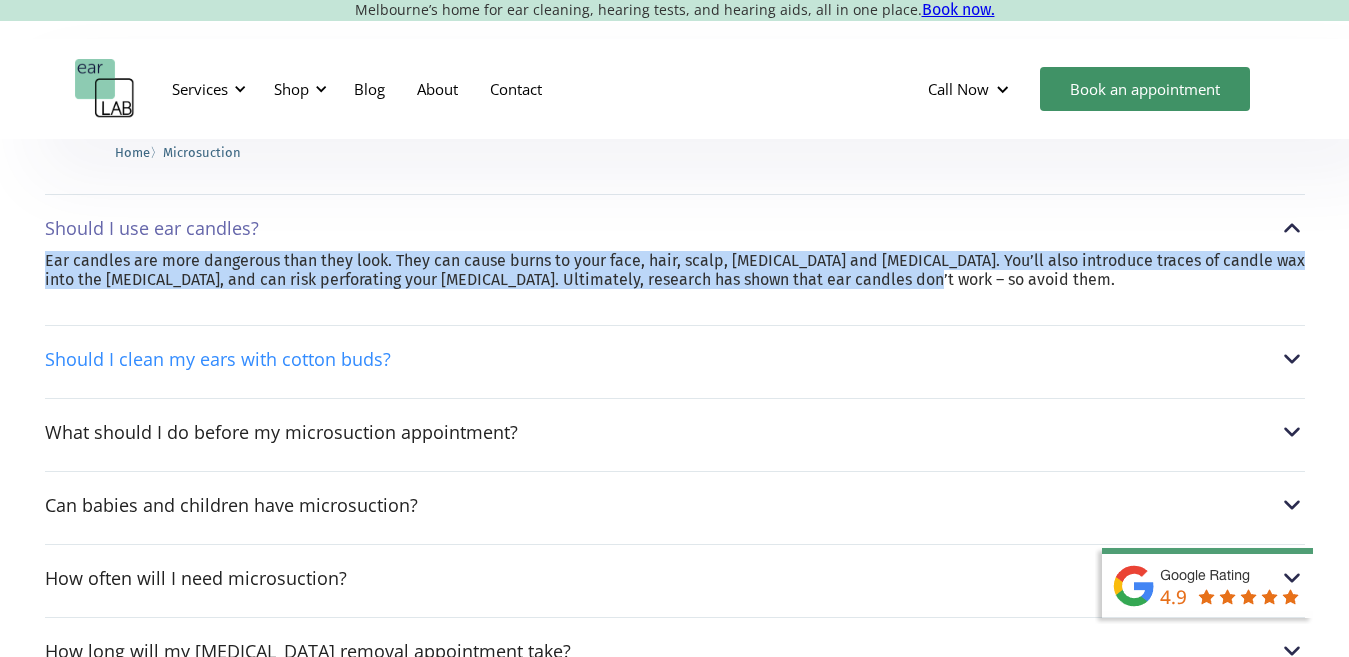 click at bounding box center (1292, 359) 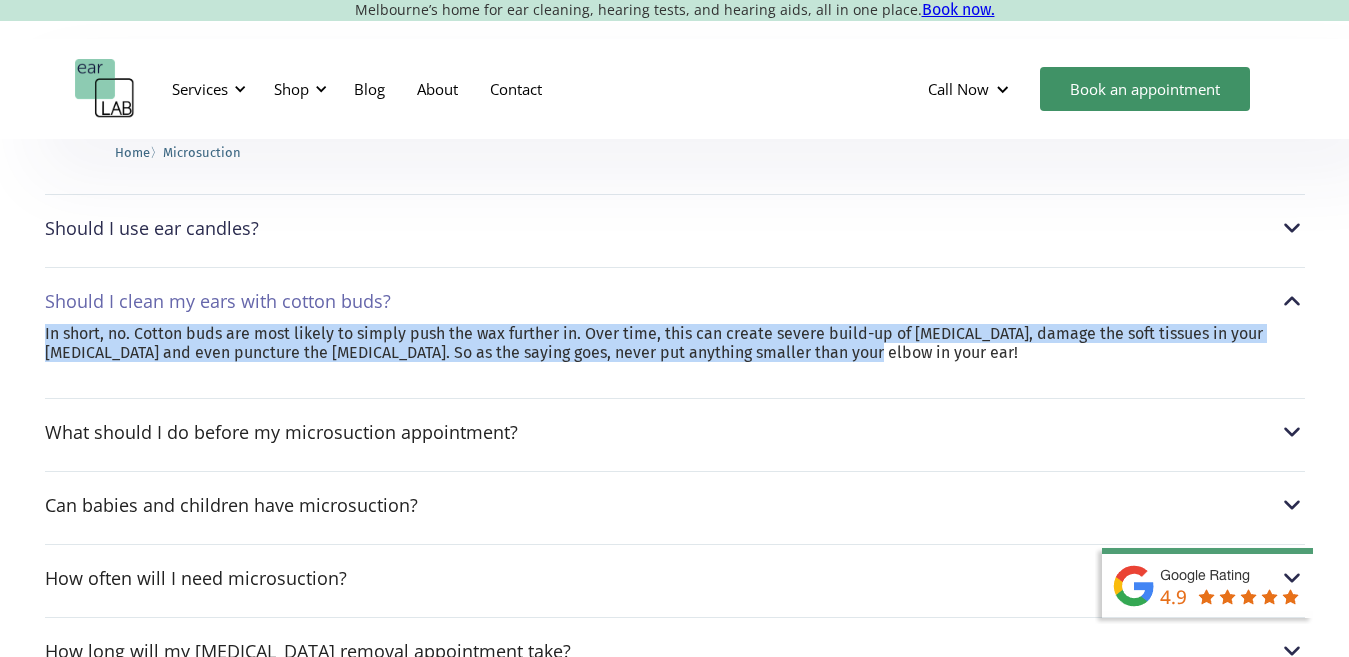 drag, startPoint x: 33, startPoint y: 281, endPoint x: 875, endPoint y: 295, distance: 842.1164 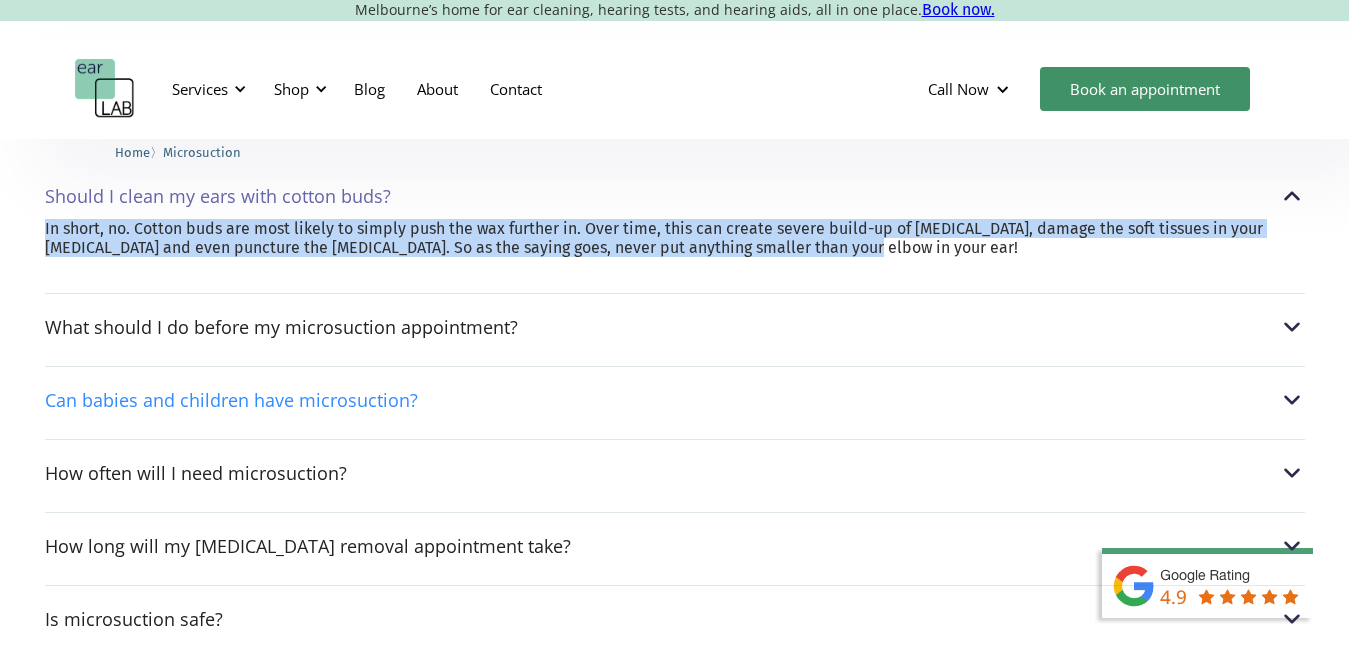 scroll, scrollTop: 5728, scrollLeft: 0, axis: vertical 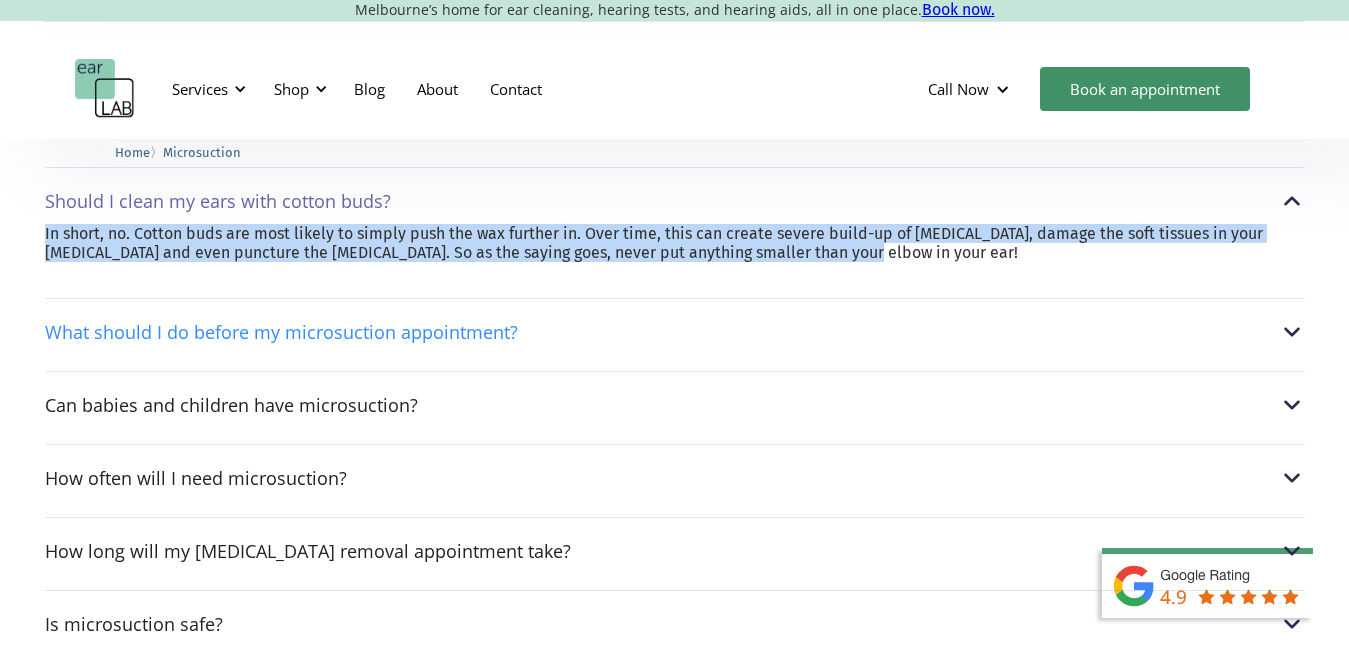 click at bounding box center (1292, 332) 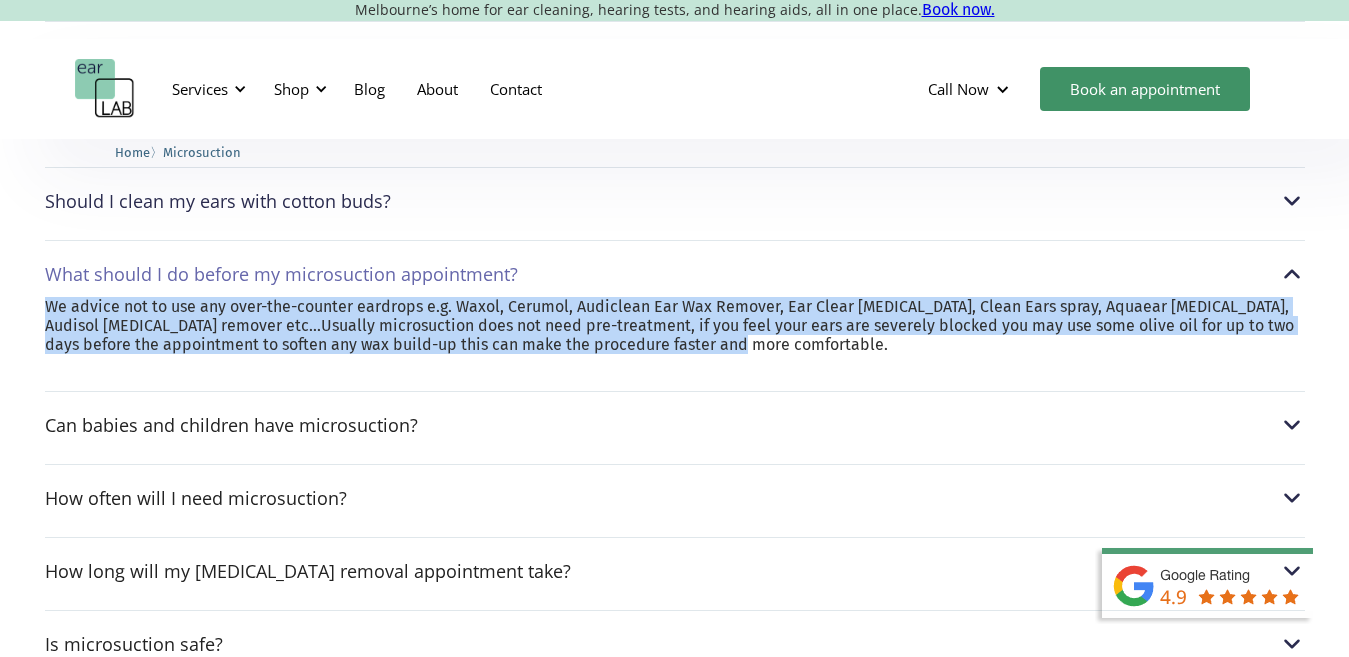 drag, startPoint x: 38, startPoint y: 250, endPoint x: 816, endPoint y: 295, distance: 779.30035 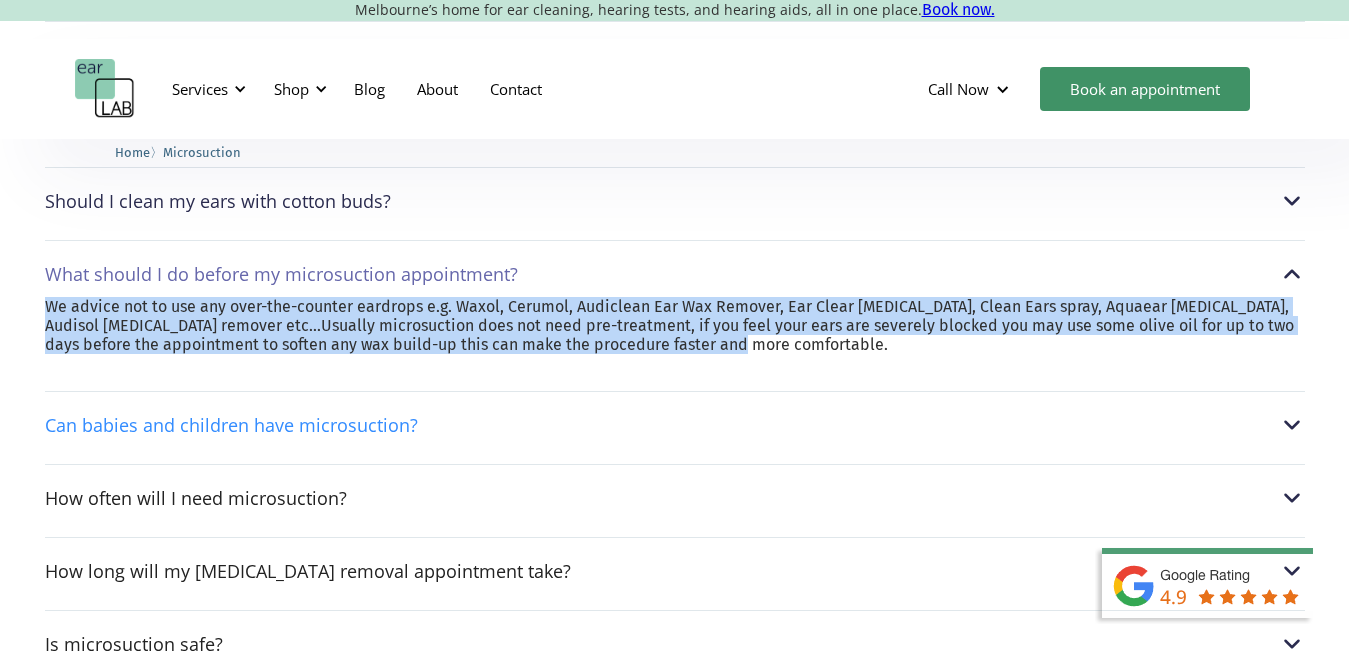 click at bounding box center [1292, 425] 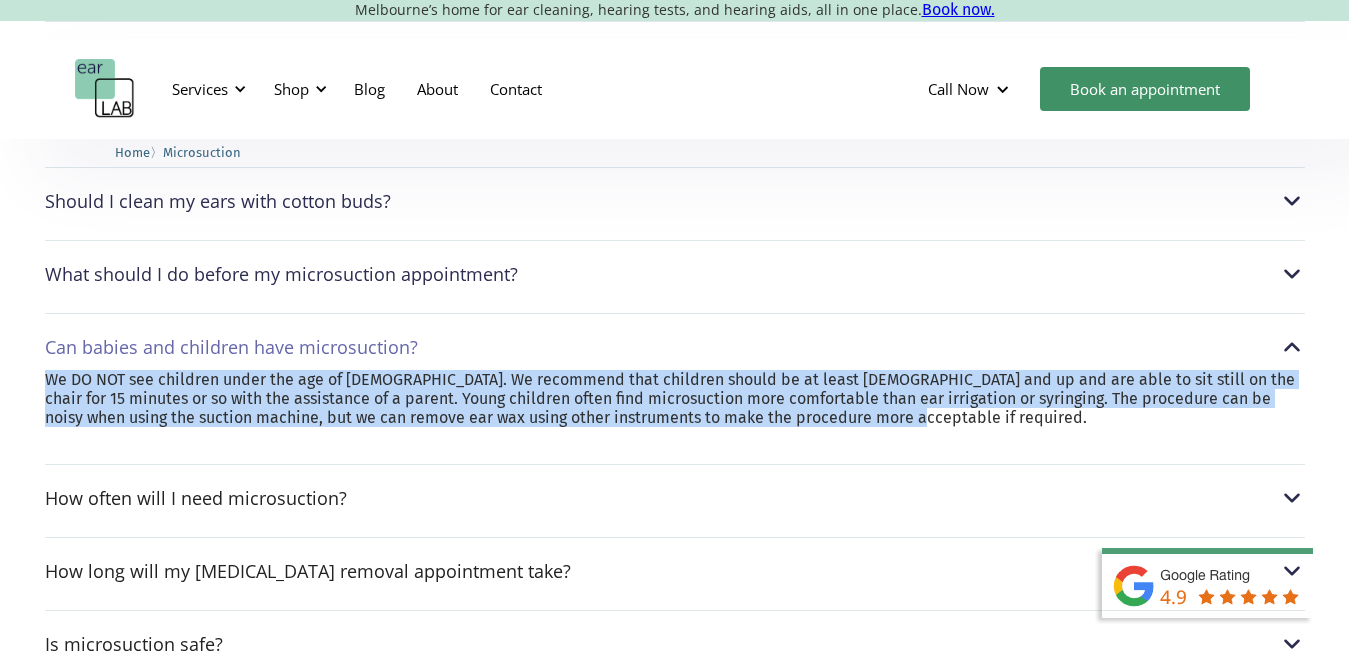 drag, startPoint x: 38, startPoint y: 325, endPoint x: 898, endPoint y: 367, distance: 861.02496 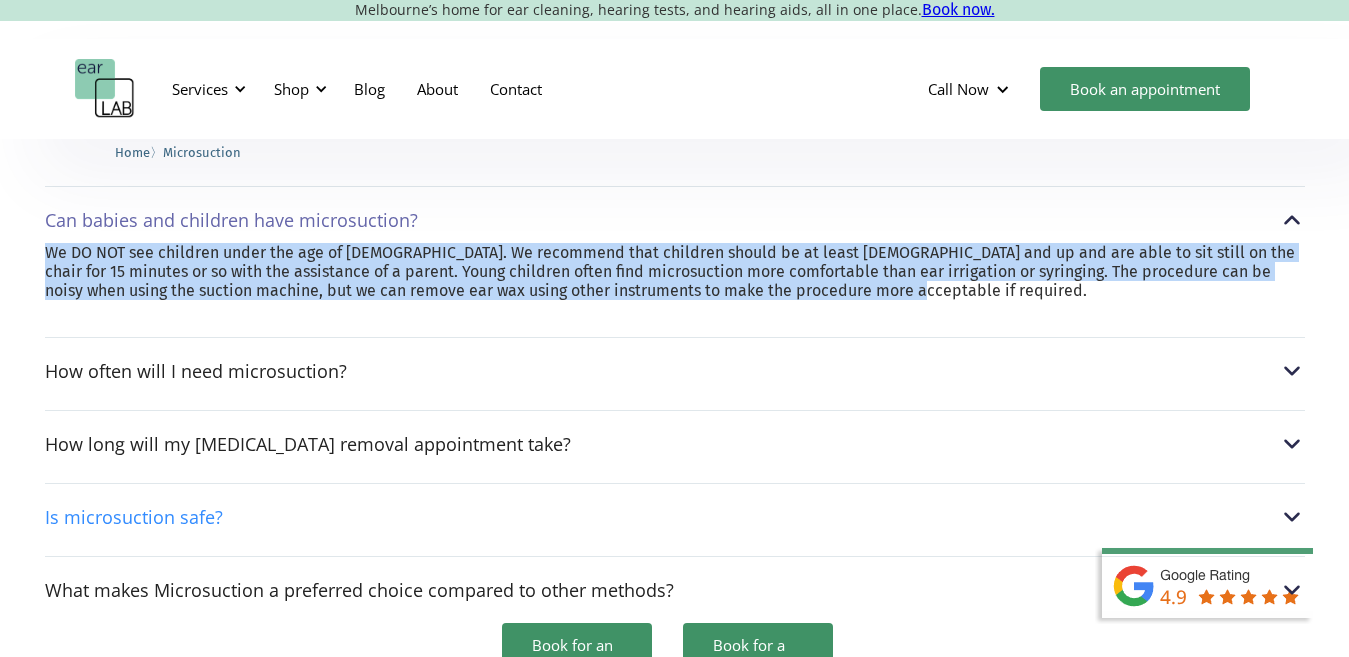 scroll, scrollTop: 5928, scrollLeft: 0, axis: vertical 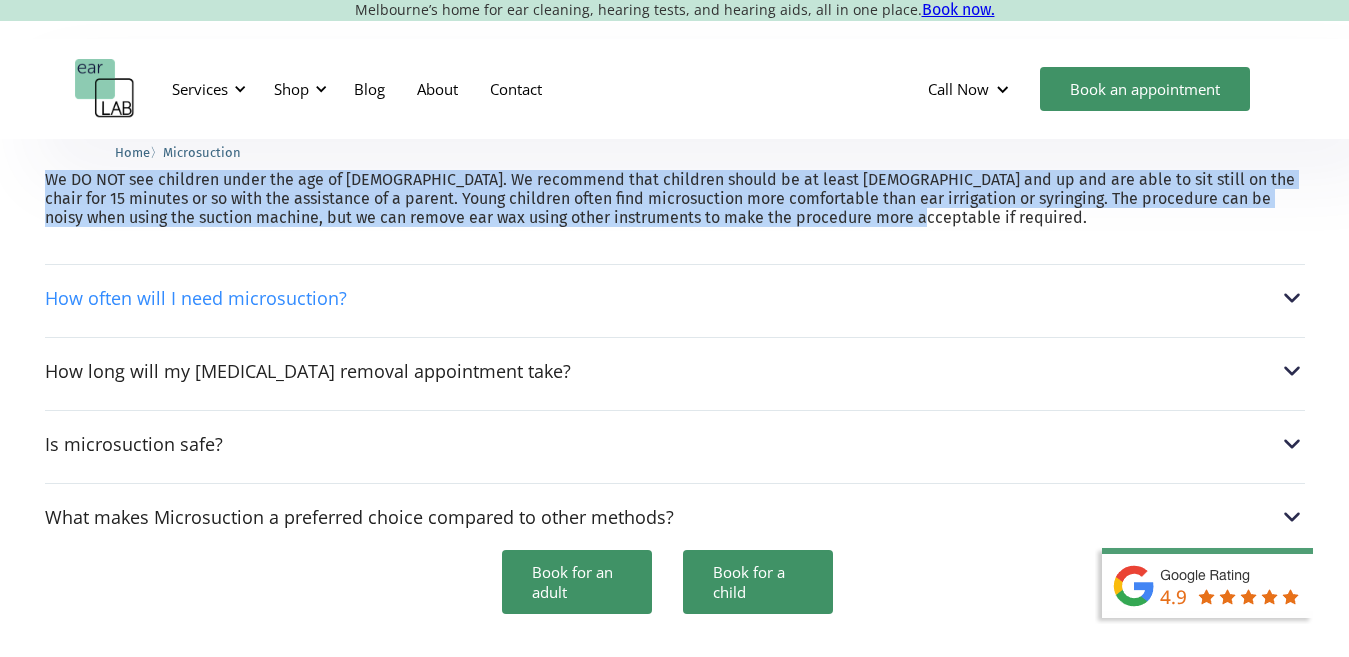 click at bounding box center [1292, 298] 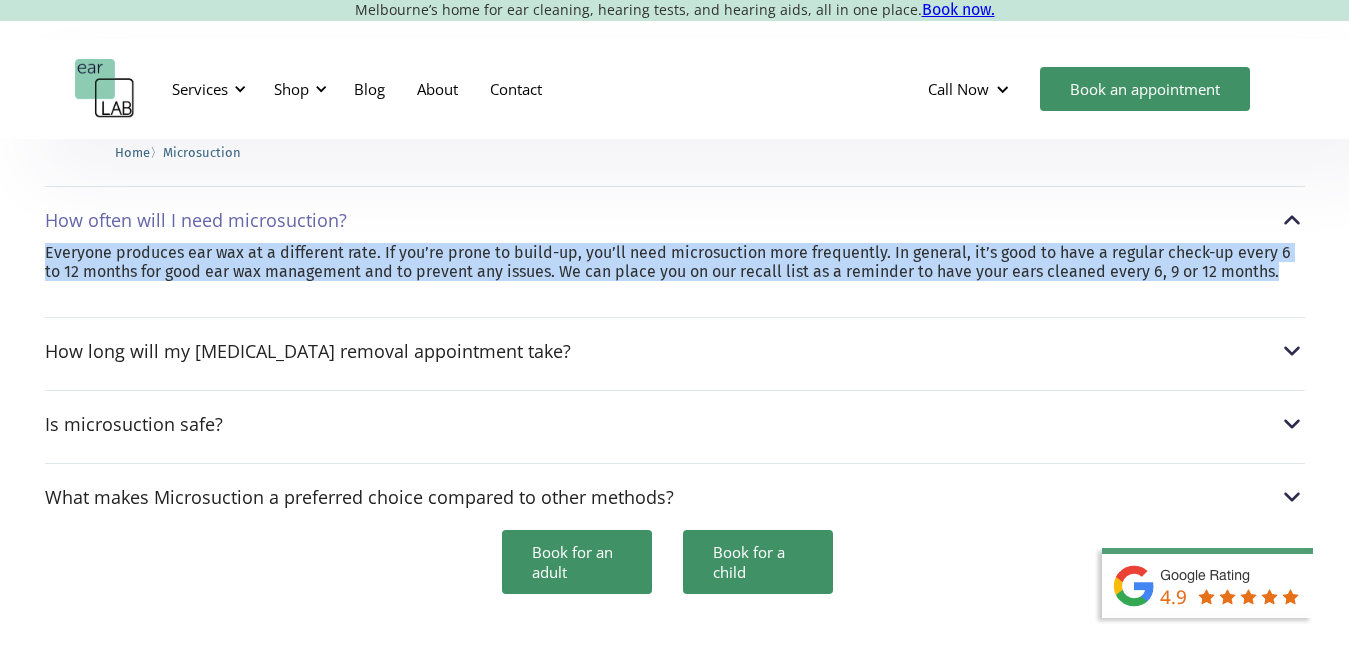drag, startPoint x: 36, startPoint y: 193, endPoint x: 1292, endPoint y: 220, distance: 1256.2902 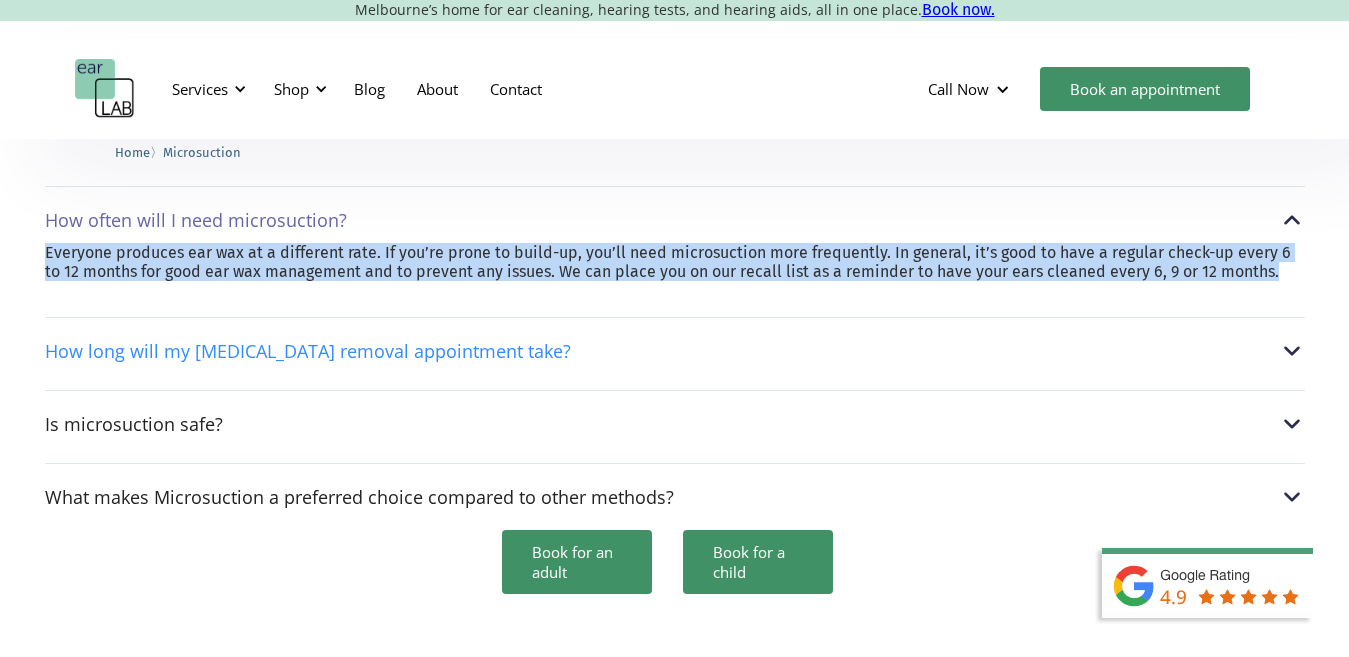 click at bounding box center [1292, 351] 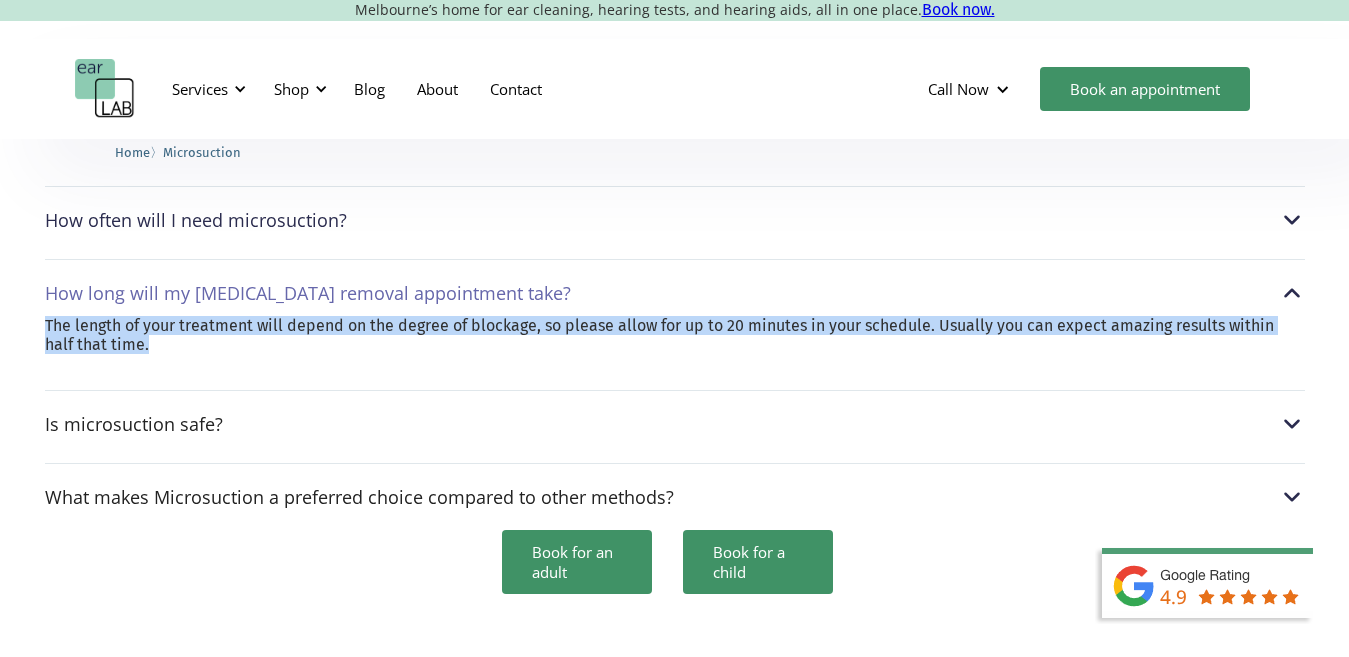 drag, startPoint x: 34, startPoint y: 273, endPoint x: 446, endPoint y: 286, distance: 412.20505 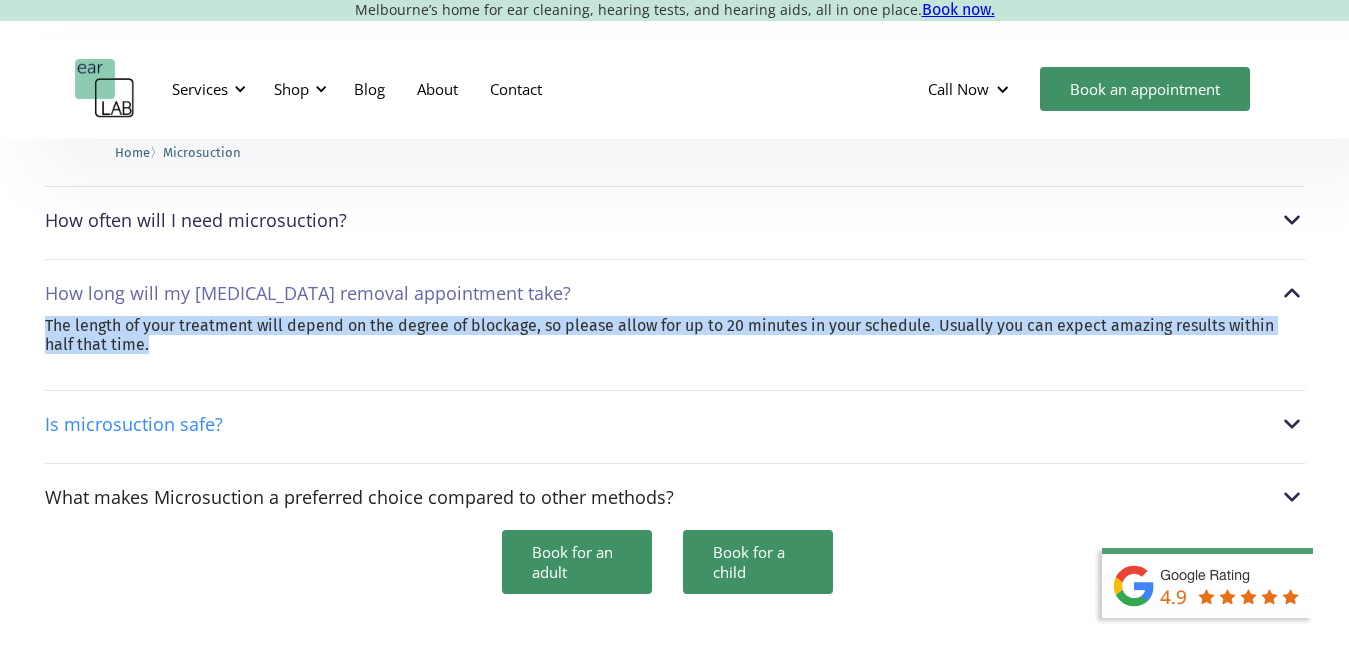 click on "Is microsuction safe?" at bounding box center [134, 424] 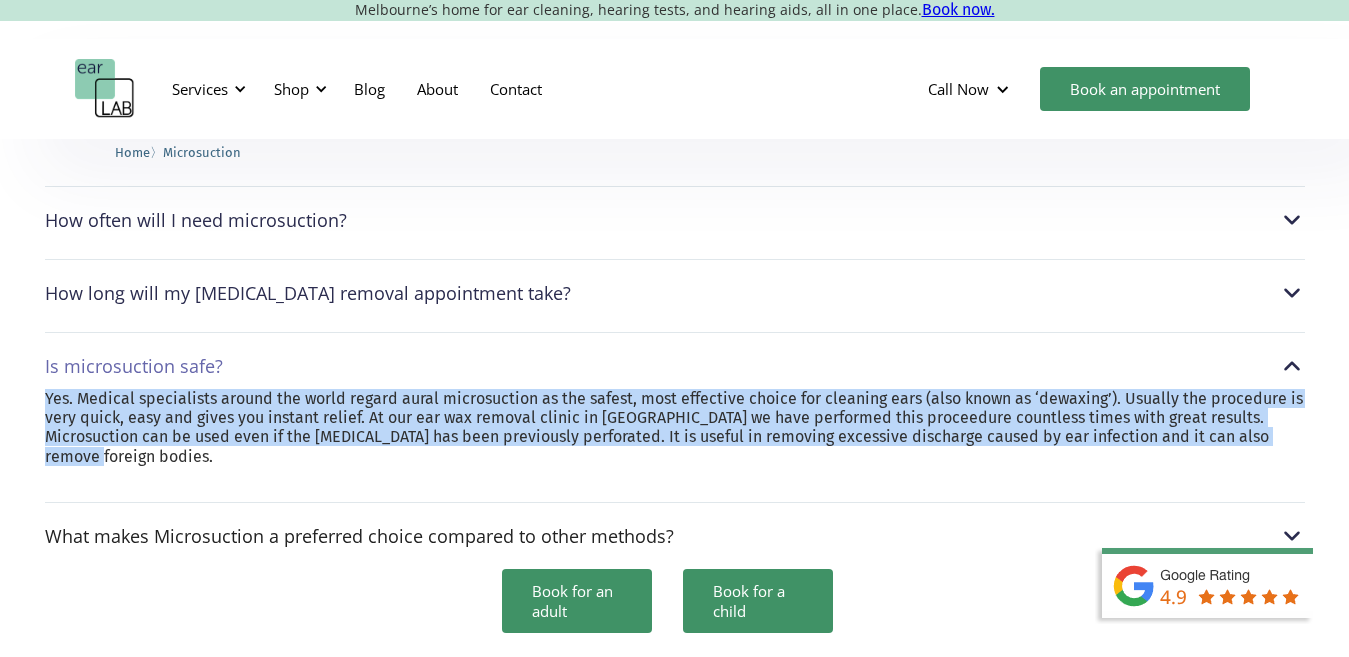 drag, startPoint x: 40, startPoint y: 341, endPoint x: 1302, endPoint y: 389, distance: 1262.9125 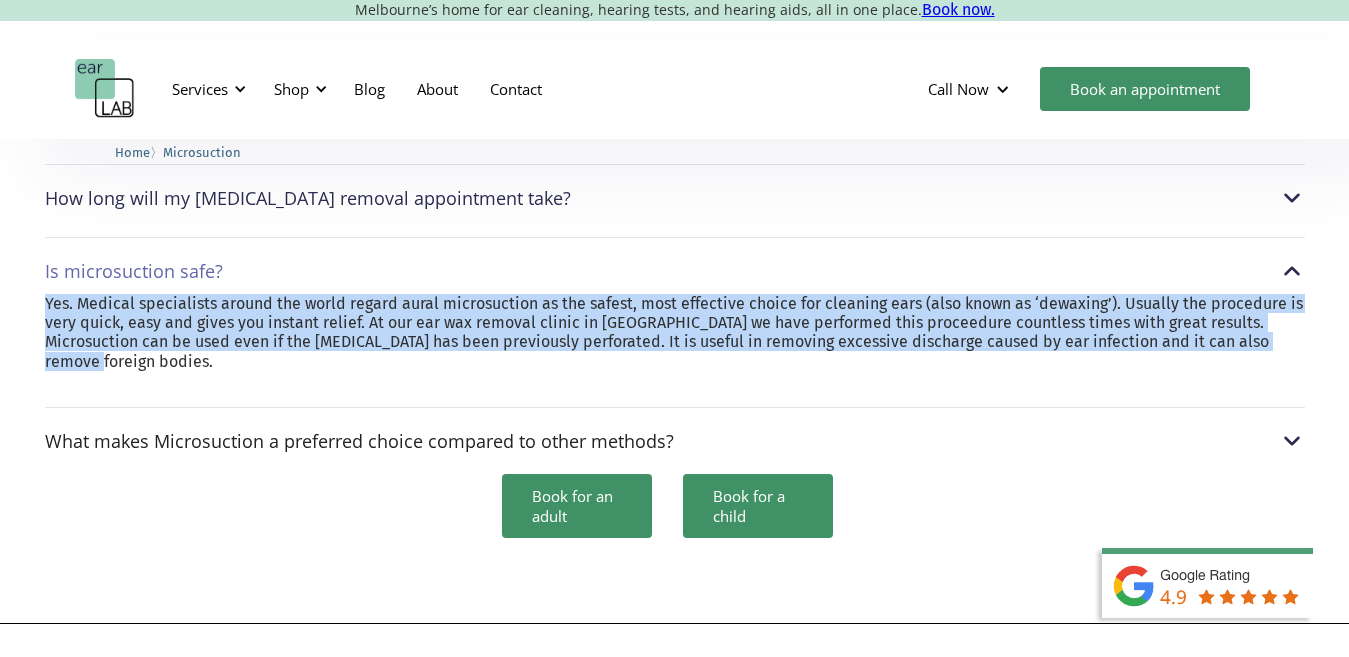 scroll, scrollTop: 6028, scrollLeft: 0, axis: vertical 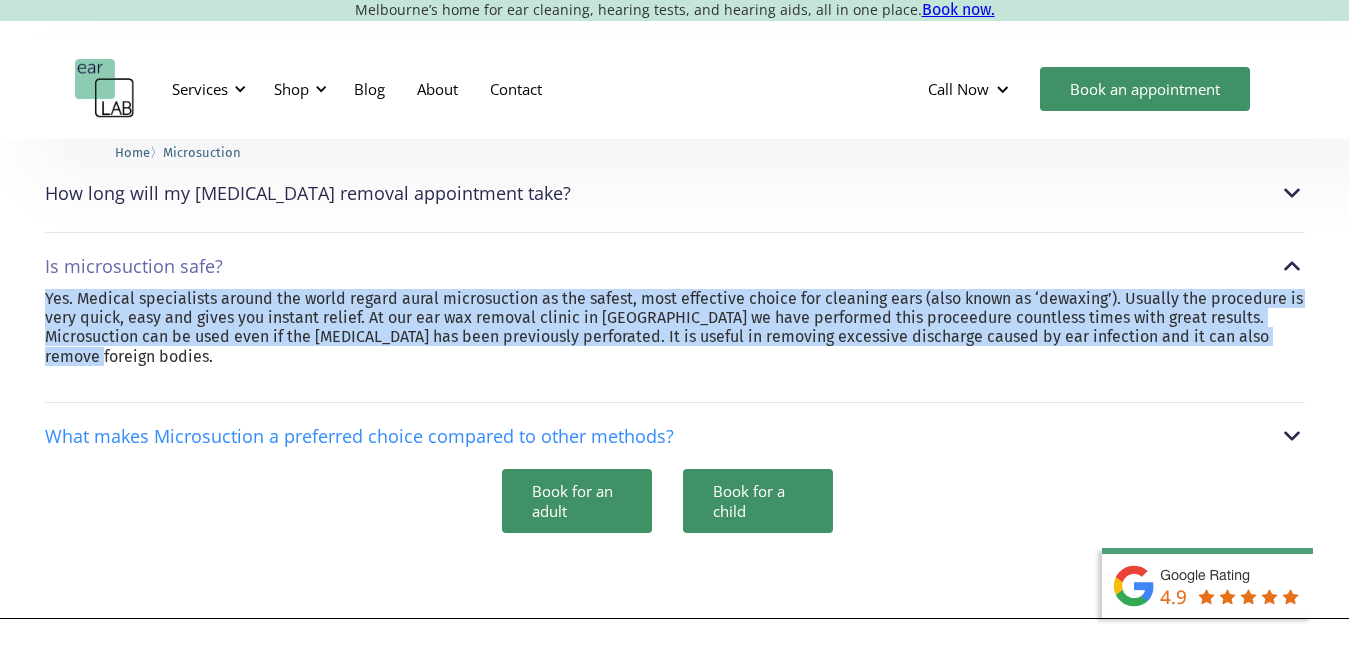 click on "What makes Microsuction a preferred choice compared to other methods?" at bounding box center [359, 436] 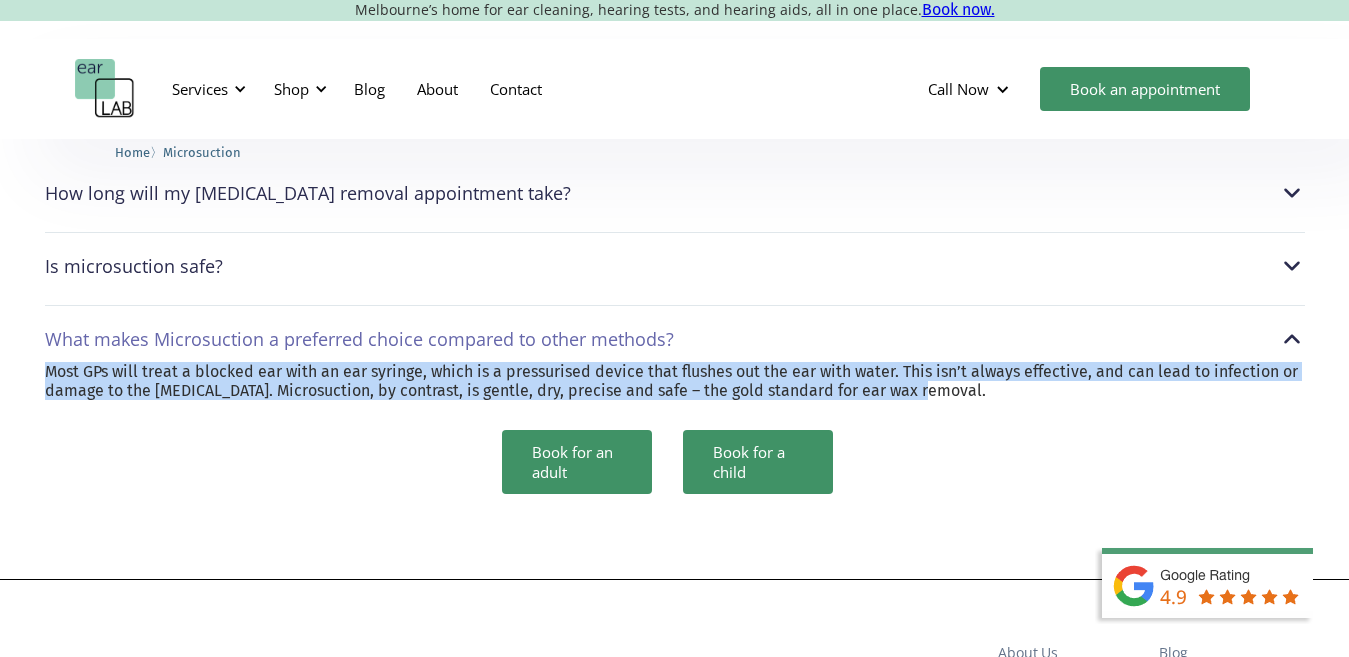 drag, startPoint x: 36, startPoint y: 318, endPoint x: 967, endPoint y: 341, distance: 931.28406 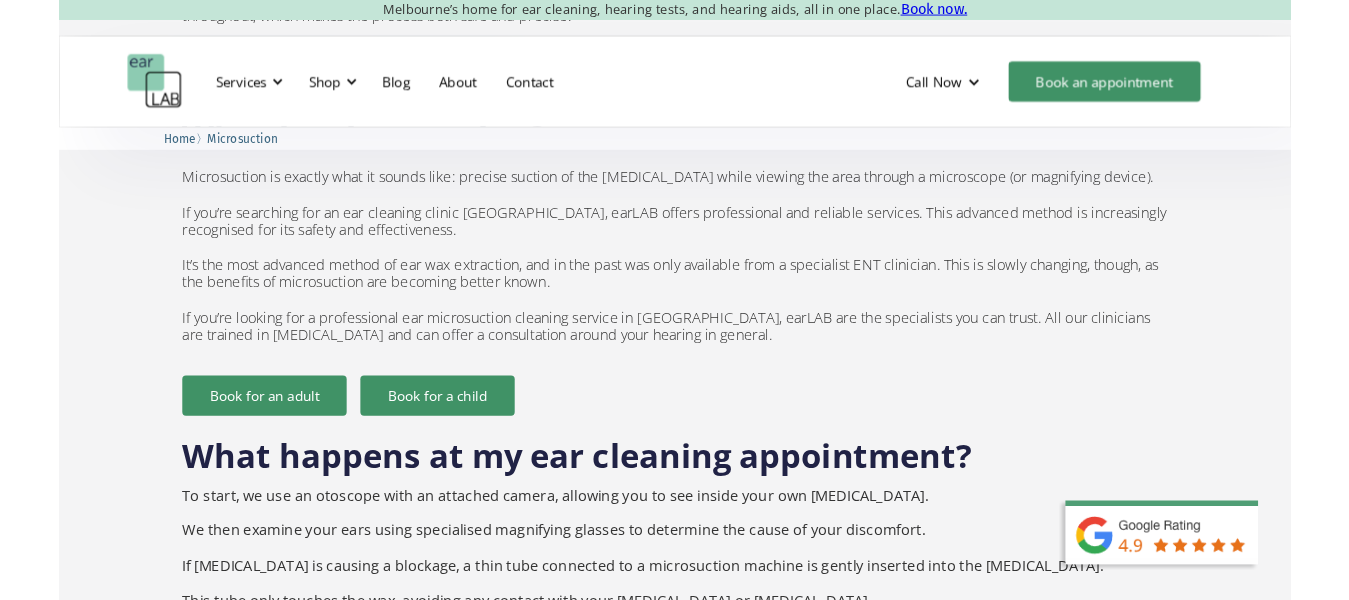scroll, scrollTop: 2000, scrollLeft: 0, axis: vertical 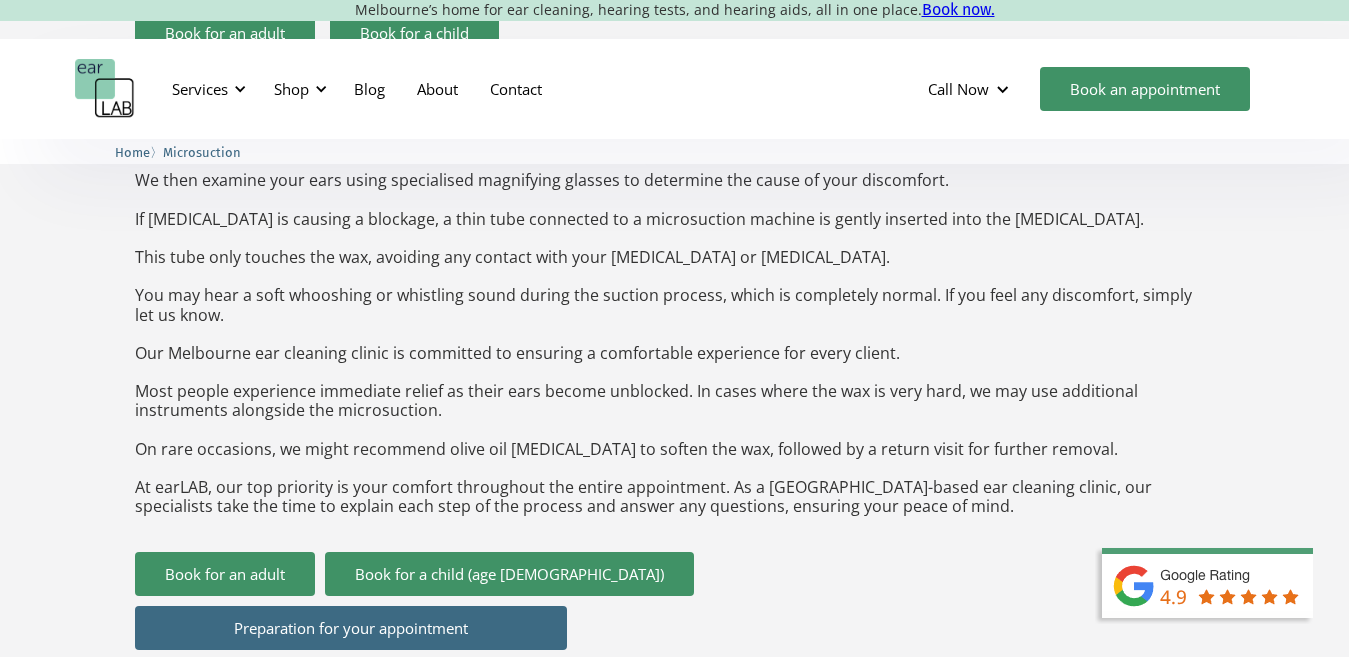click on "Preparation for your appointment" at bounding box center (351, 628) 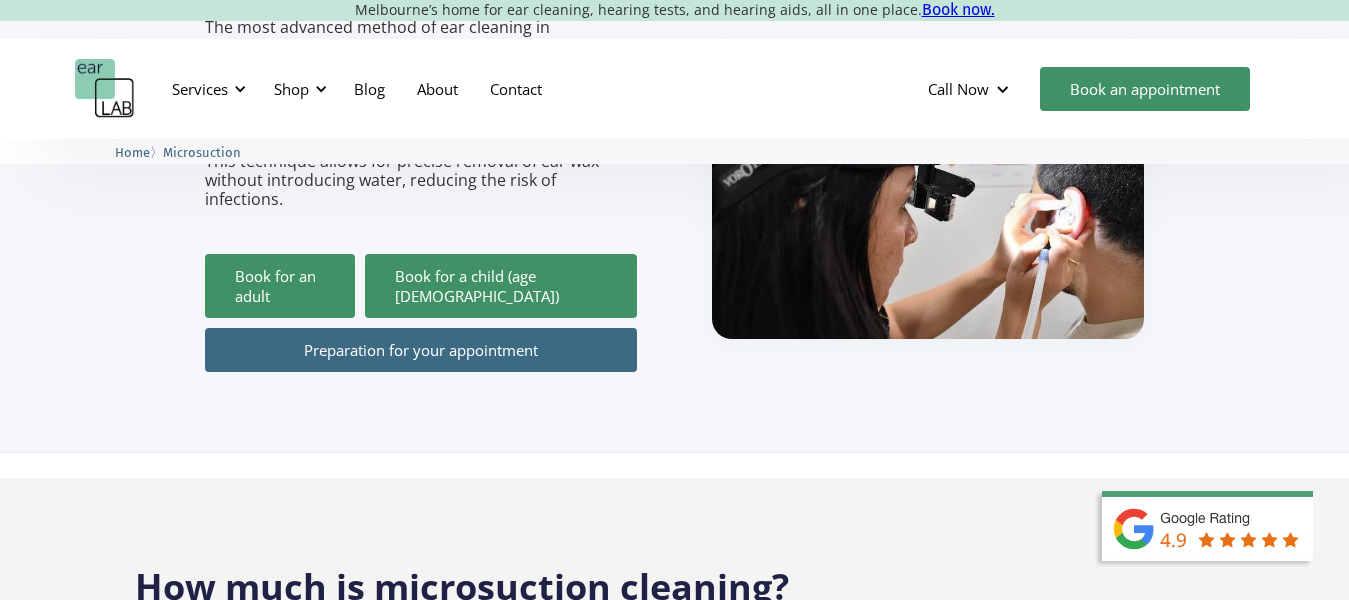 scroll, scrollTop: 400, scrollLeft: 0, axis: vertical 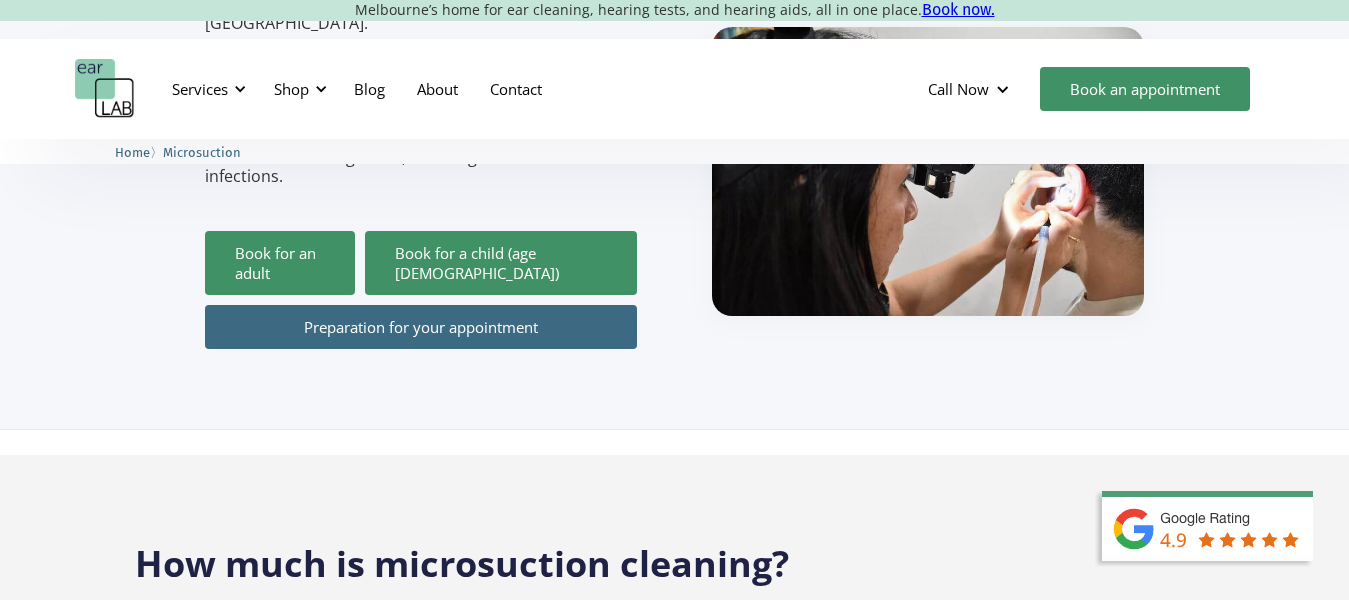 drag, startPoint x: 311, startPoint y: 264, endPoint x: 650, endPoint y: 355, distance: 351.00143 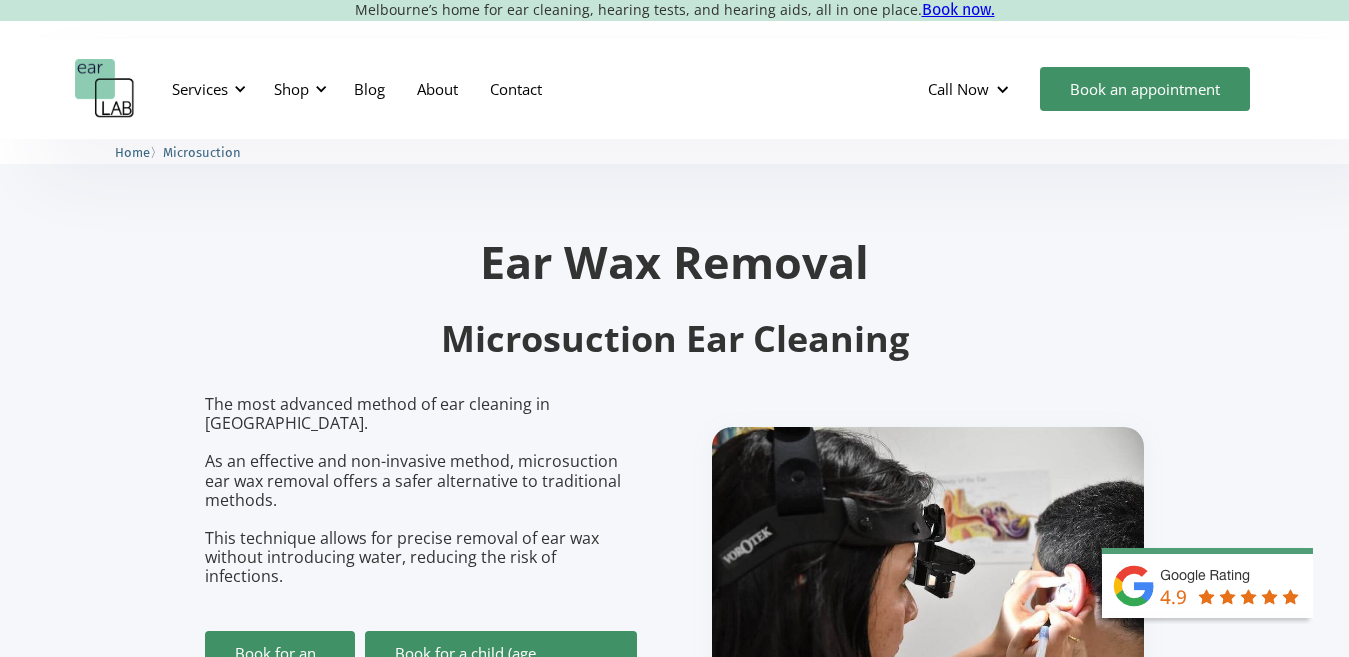 scroll, scrollTop: 500, scrollLeft: 0, axis: vertical 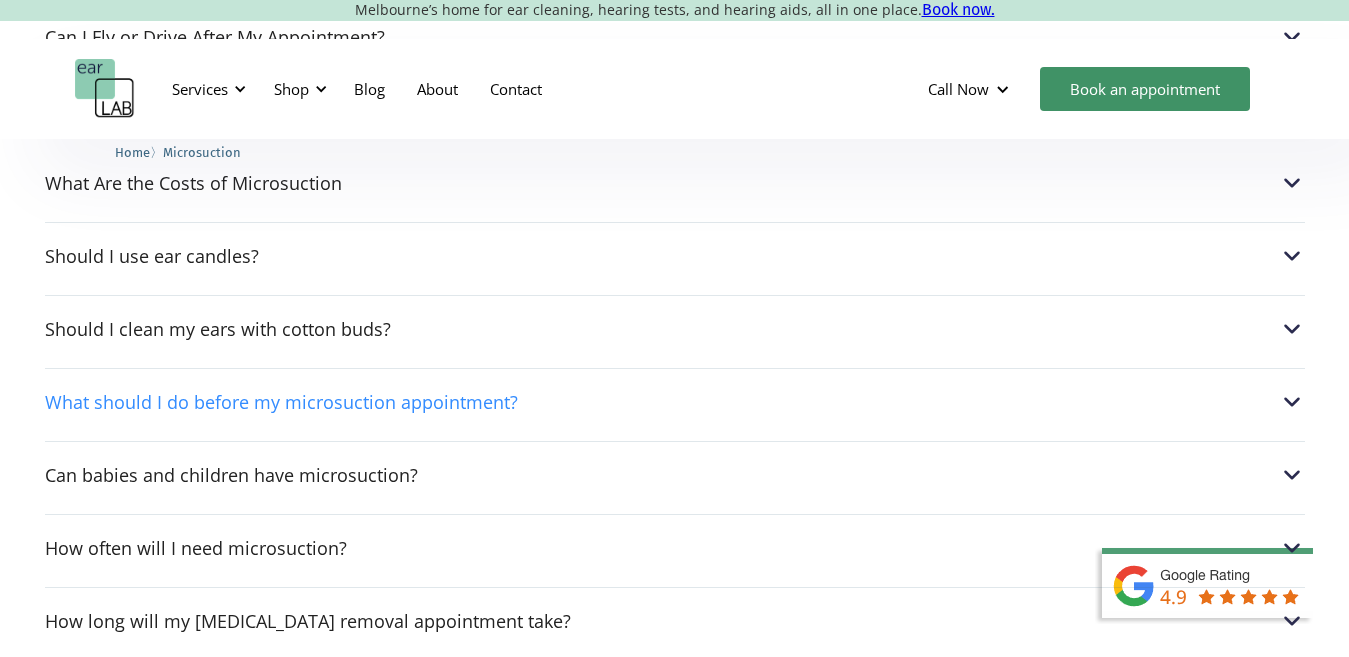 click at bounding box center [1292, 402] 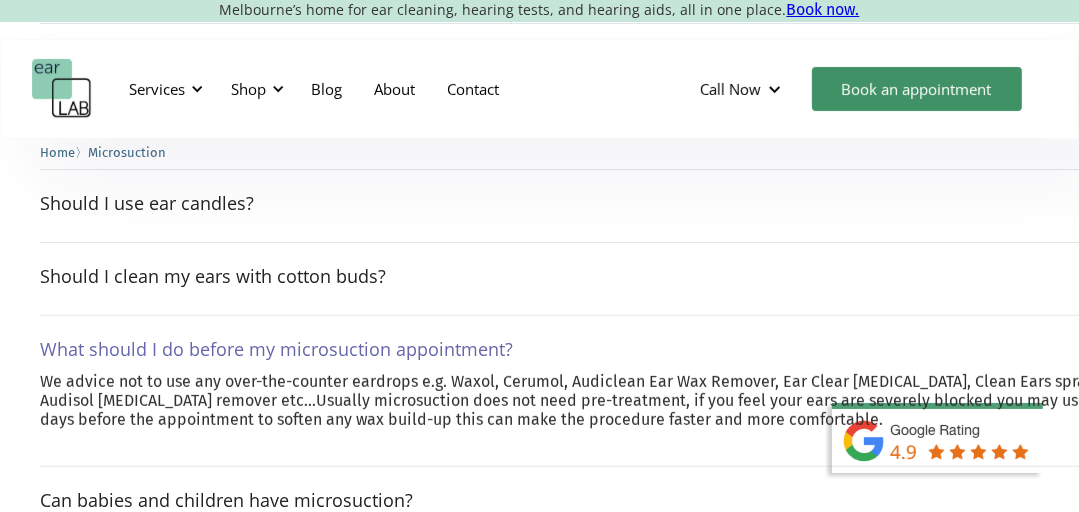 scroll, scrollTop: 5760, scrollLeft: 0, axis: vertical 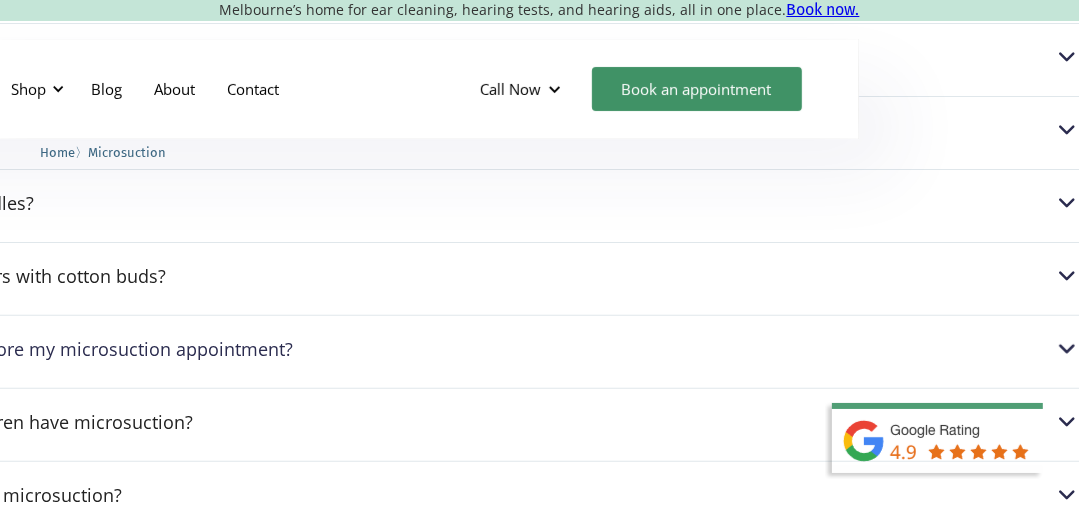 click at bounding box center (1067, 349) 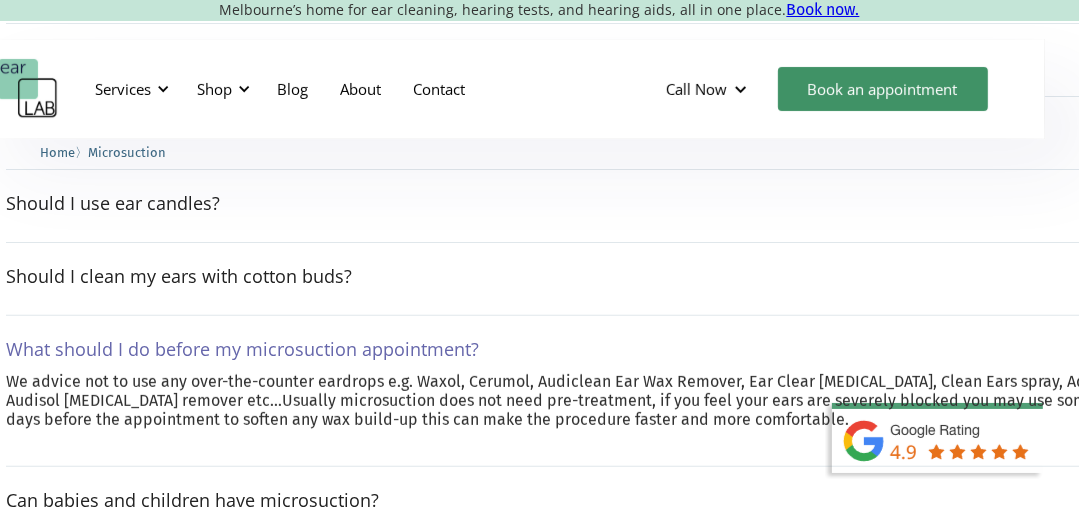 scroll, scrollTop: 5760, scrollLeft: 0, axis: vertical 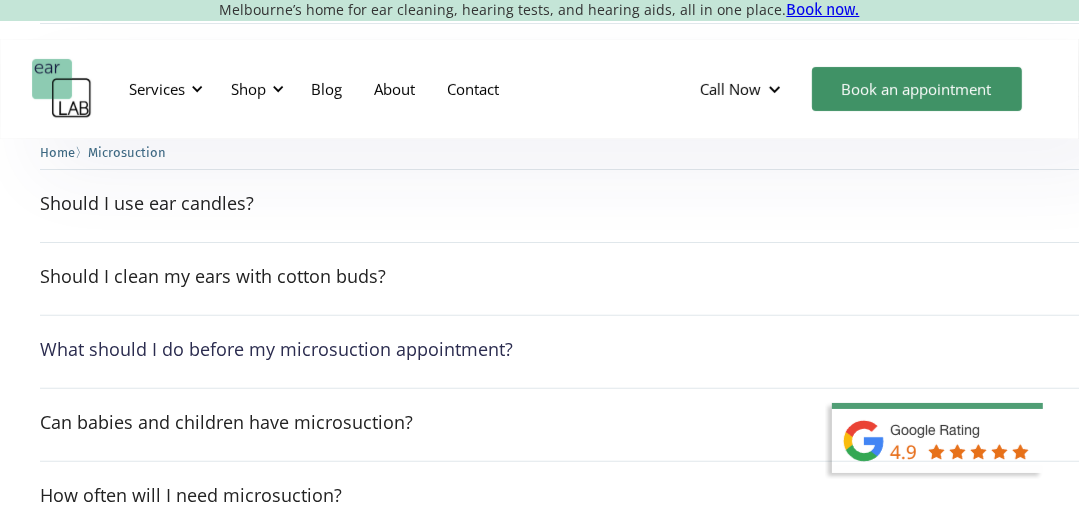 click on "What should I do before my microsuction appointment?" at bounding box center (276, 349) 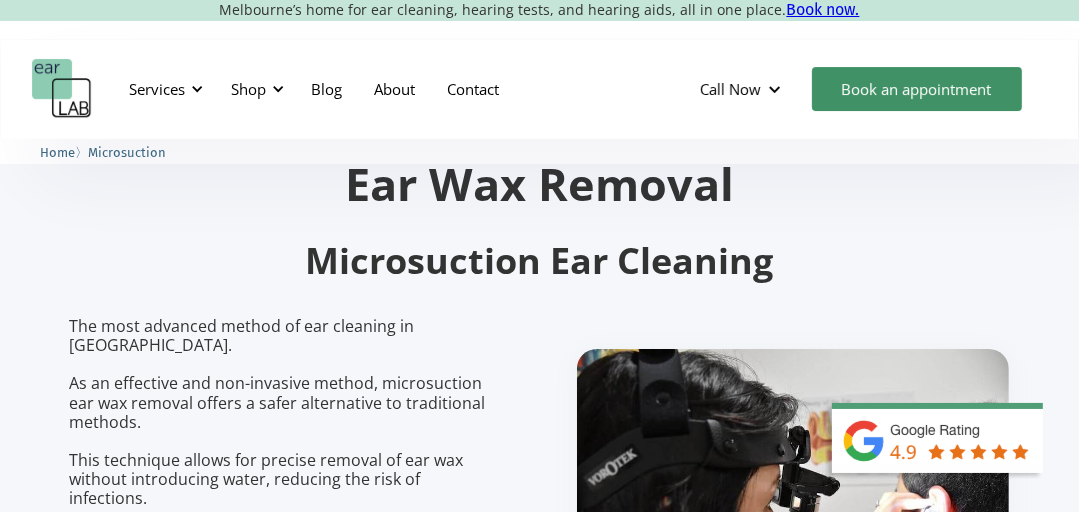 scroll, scrollTop: 0, scrollLeft: 0, axis: both 